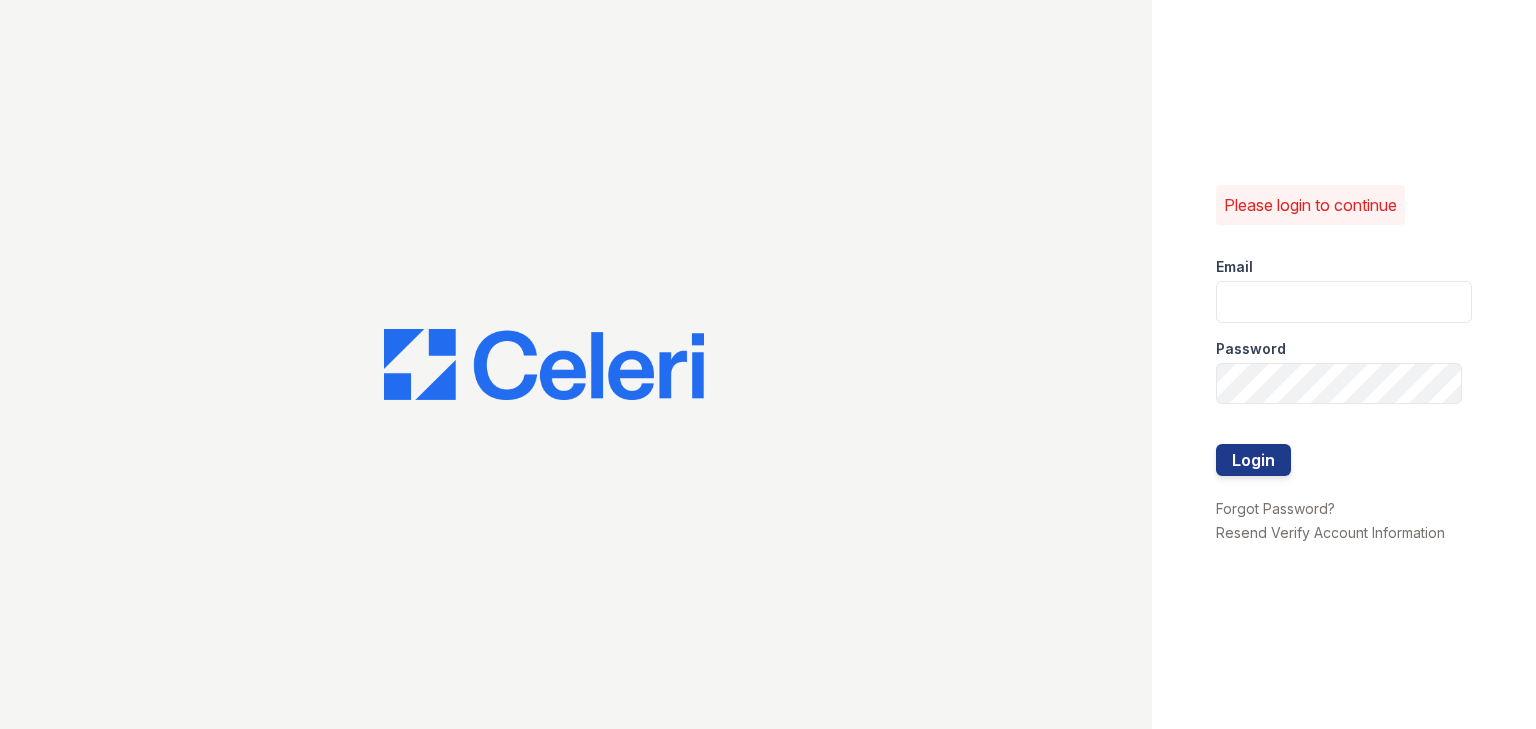 scroll, scrollTop: 0, scrollLeft: 0, axis: both 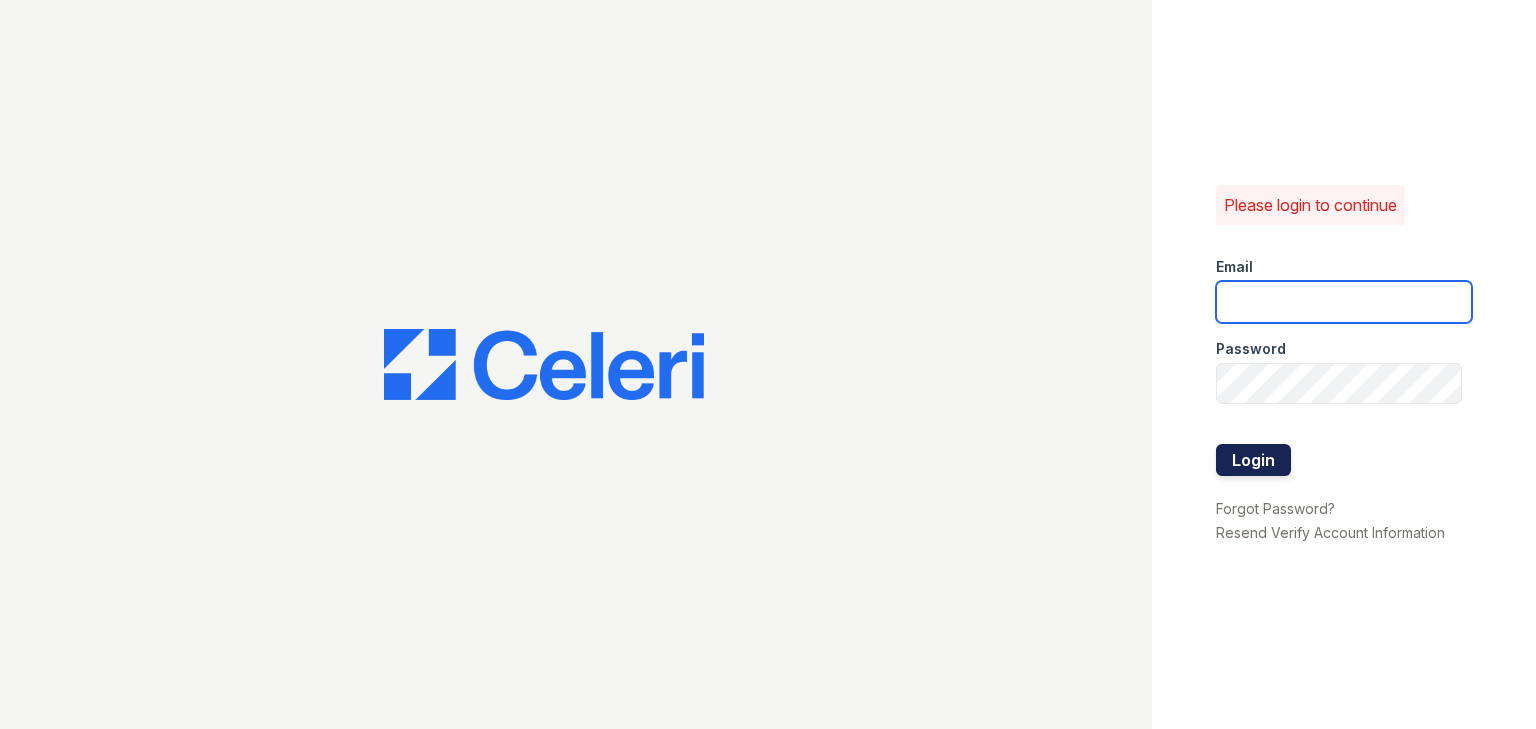 type on "[USERNAME]@example.com" 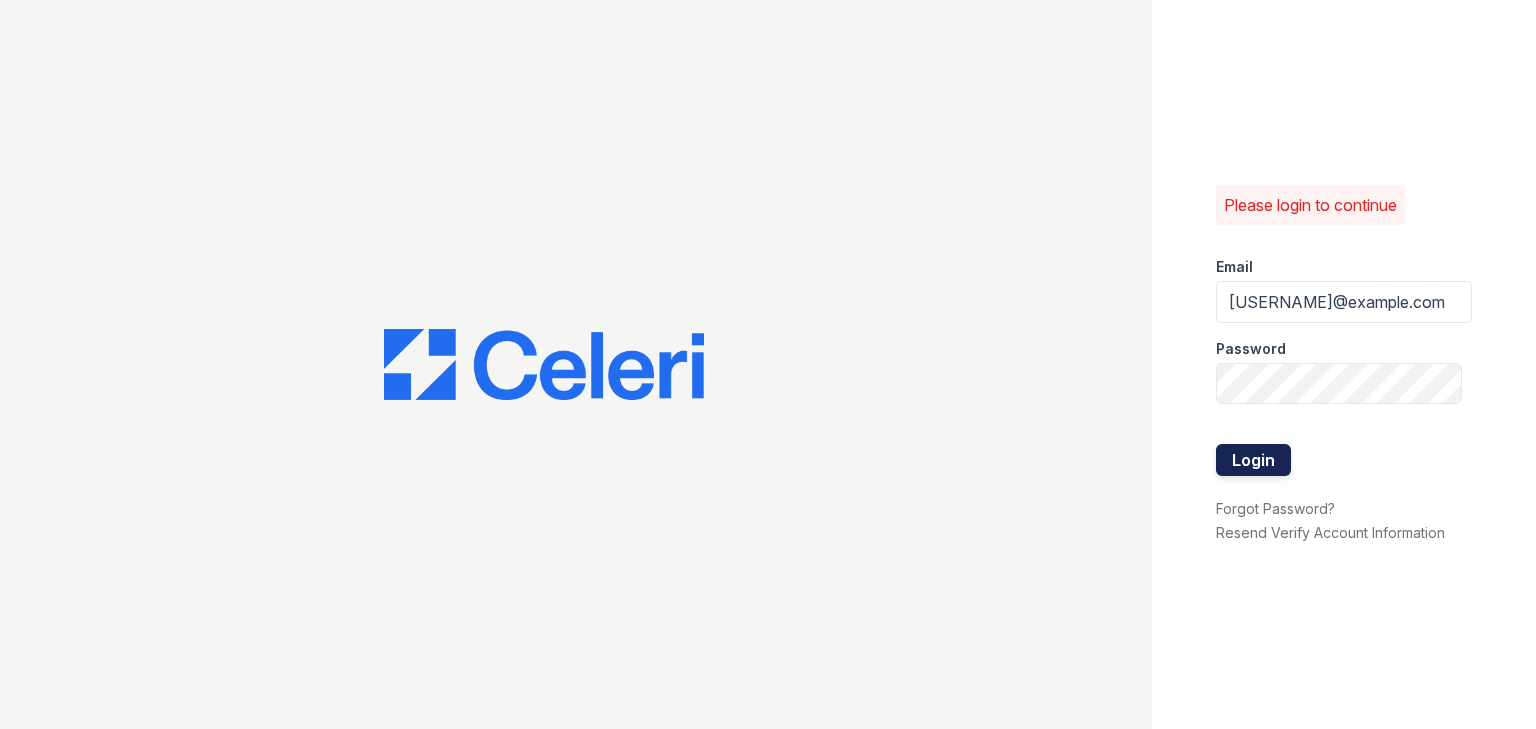 click on "Login" at bounding box center [1253, 460] 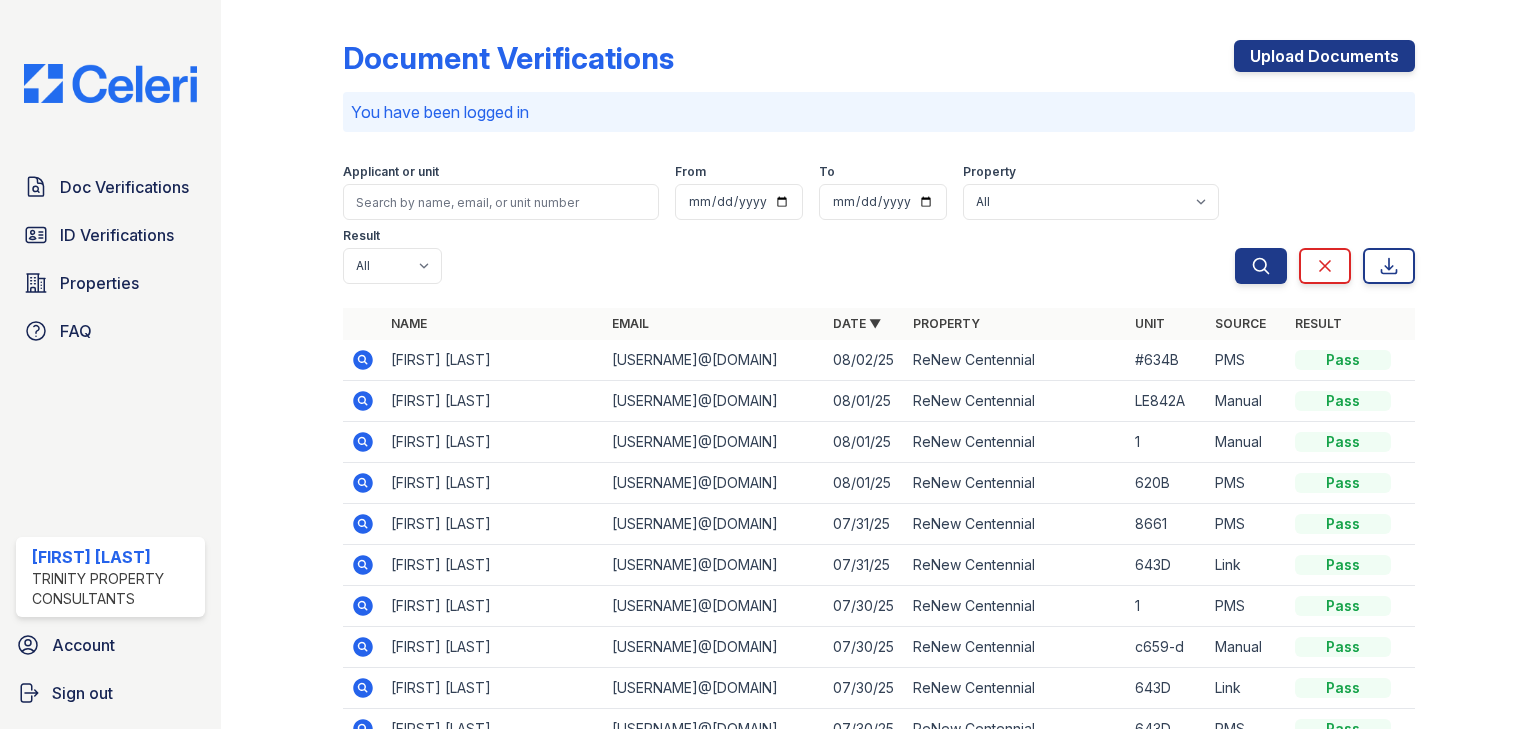 scroll, scrollTop: 0, scrollLeft: 0, axis: both 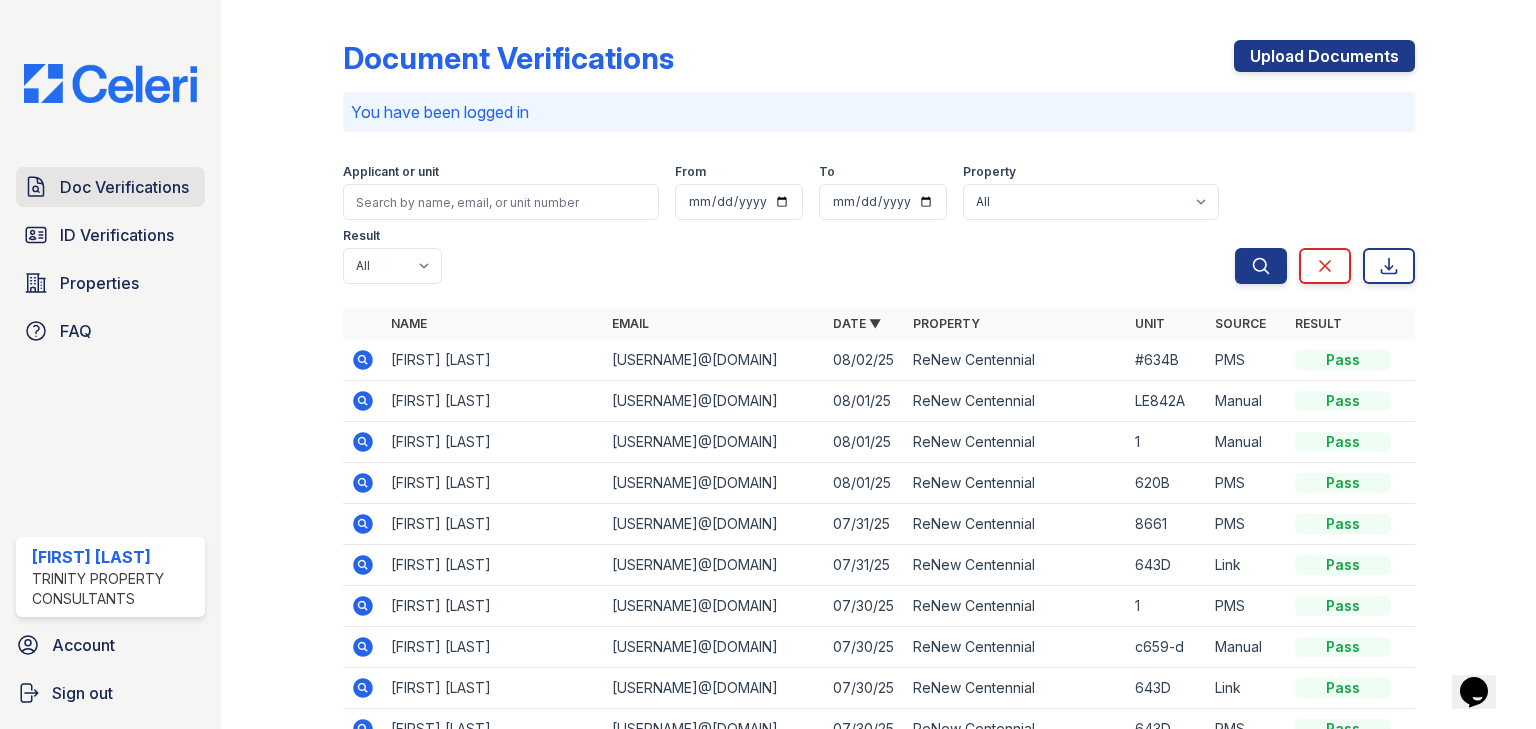 click on "Doc Verifications" at bounding box center (124, 187) 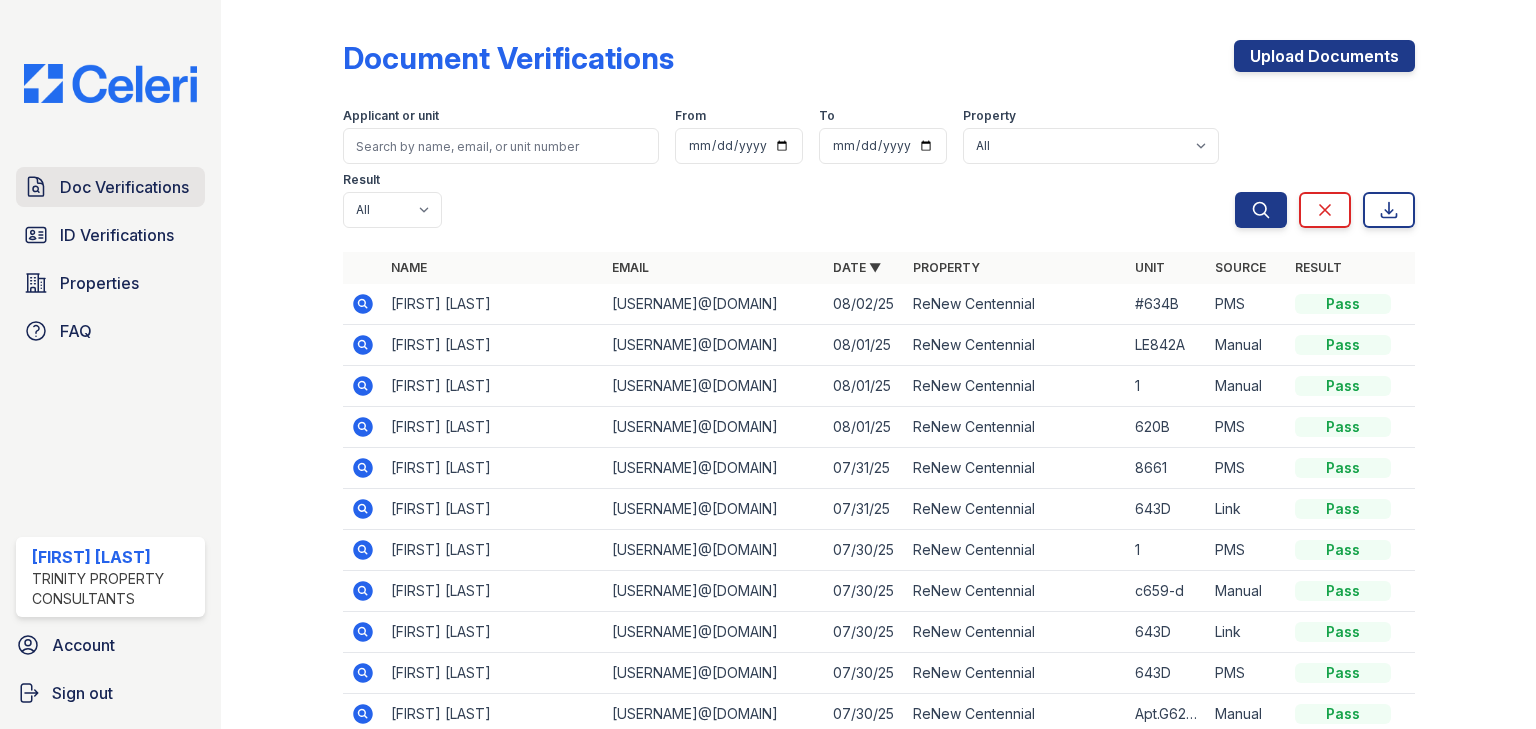 click on "Doc Verifications" at bounding box center (124, 187) 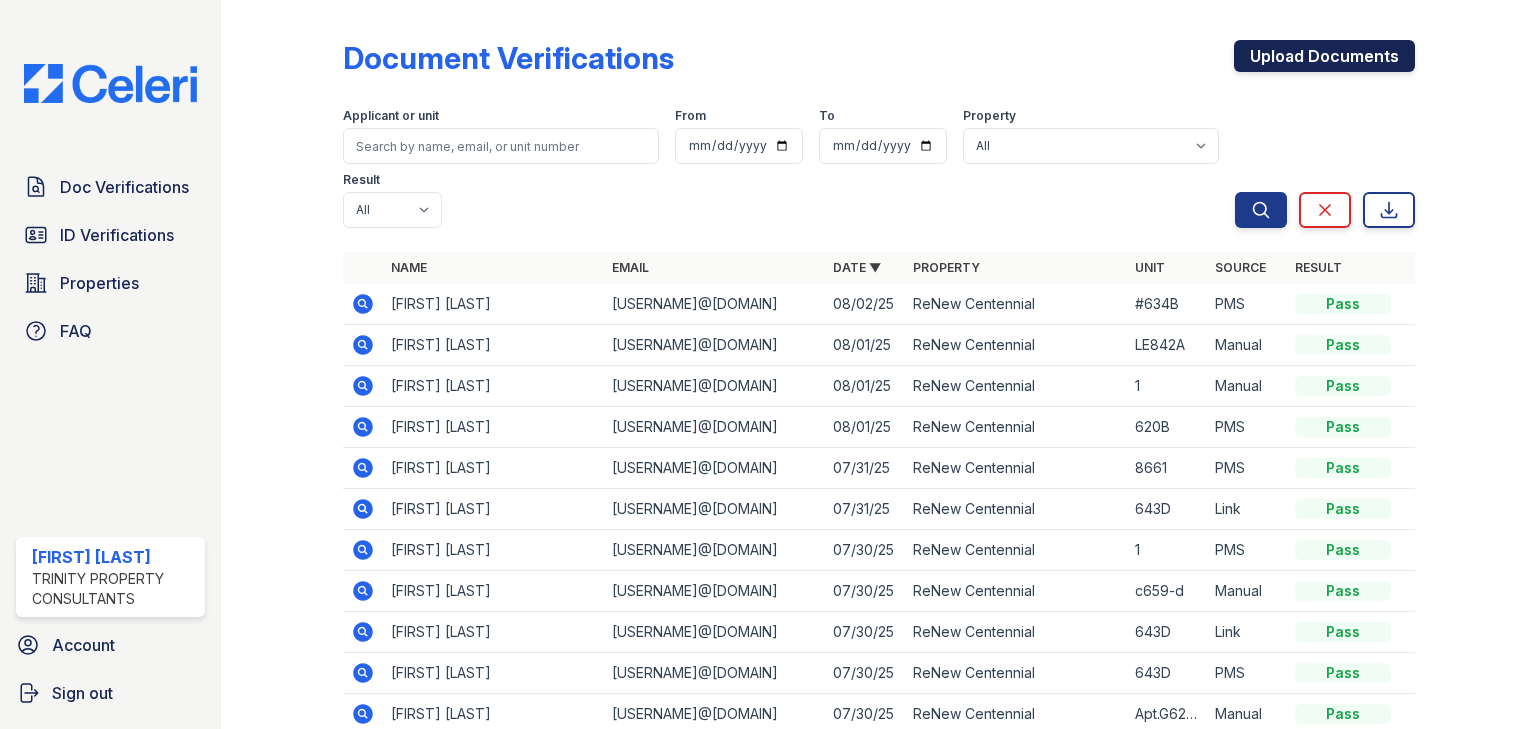 click on "Upload Documents" at bounding box center [1324, 56] 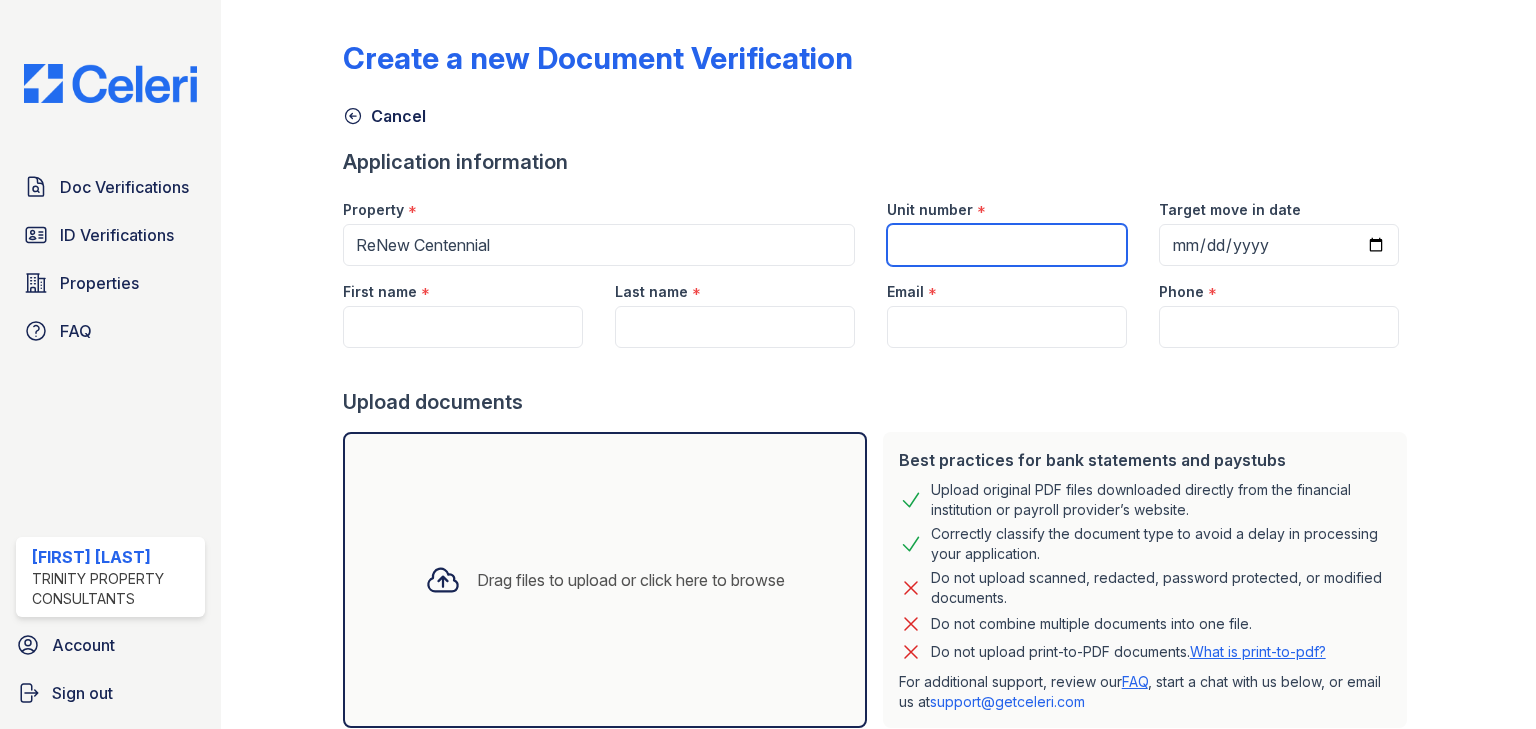 click on "Unit number" at bounding box center [1007, 245] 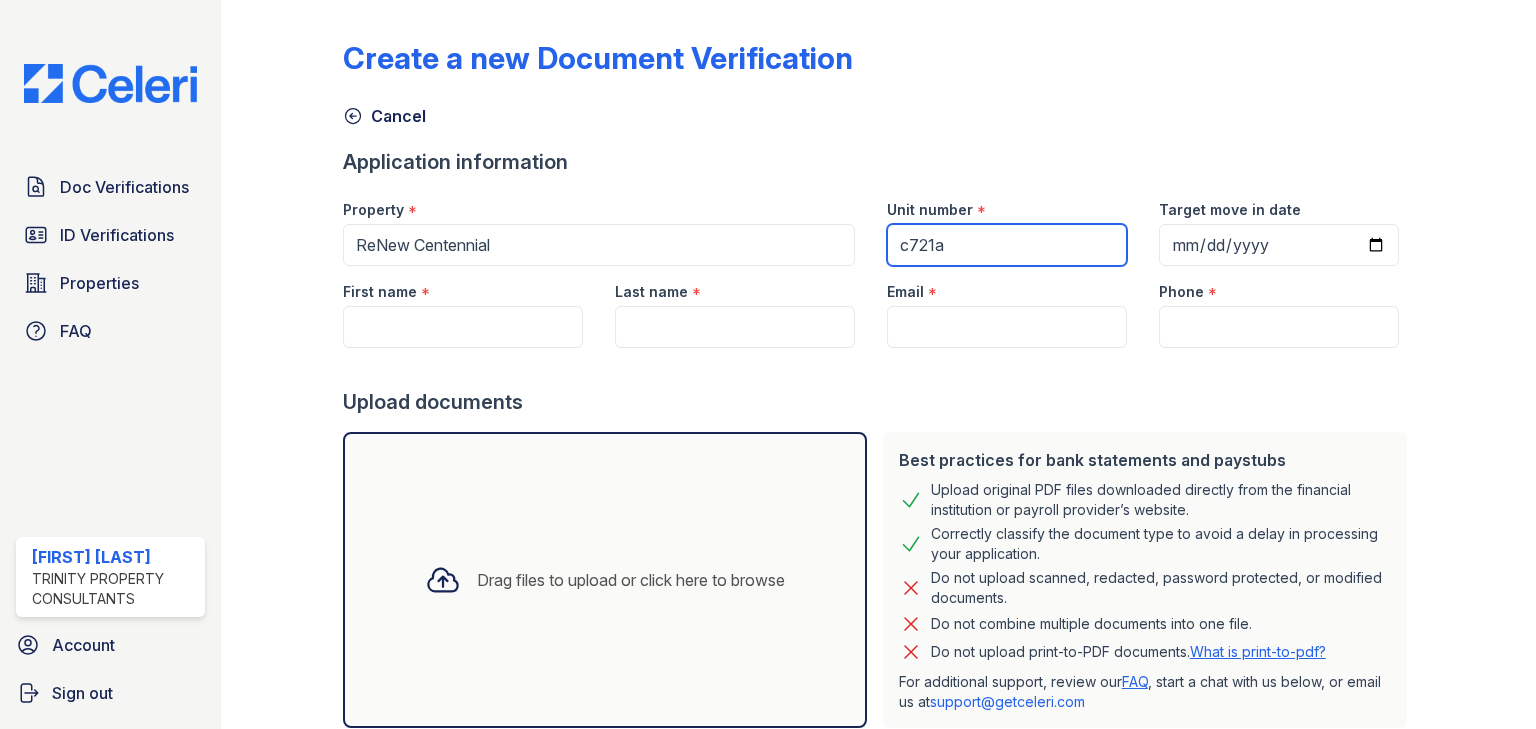 type on "c721a" 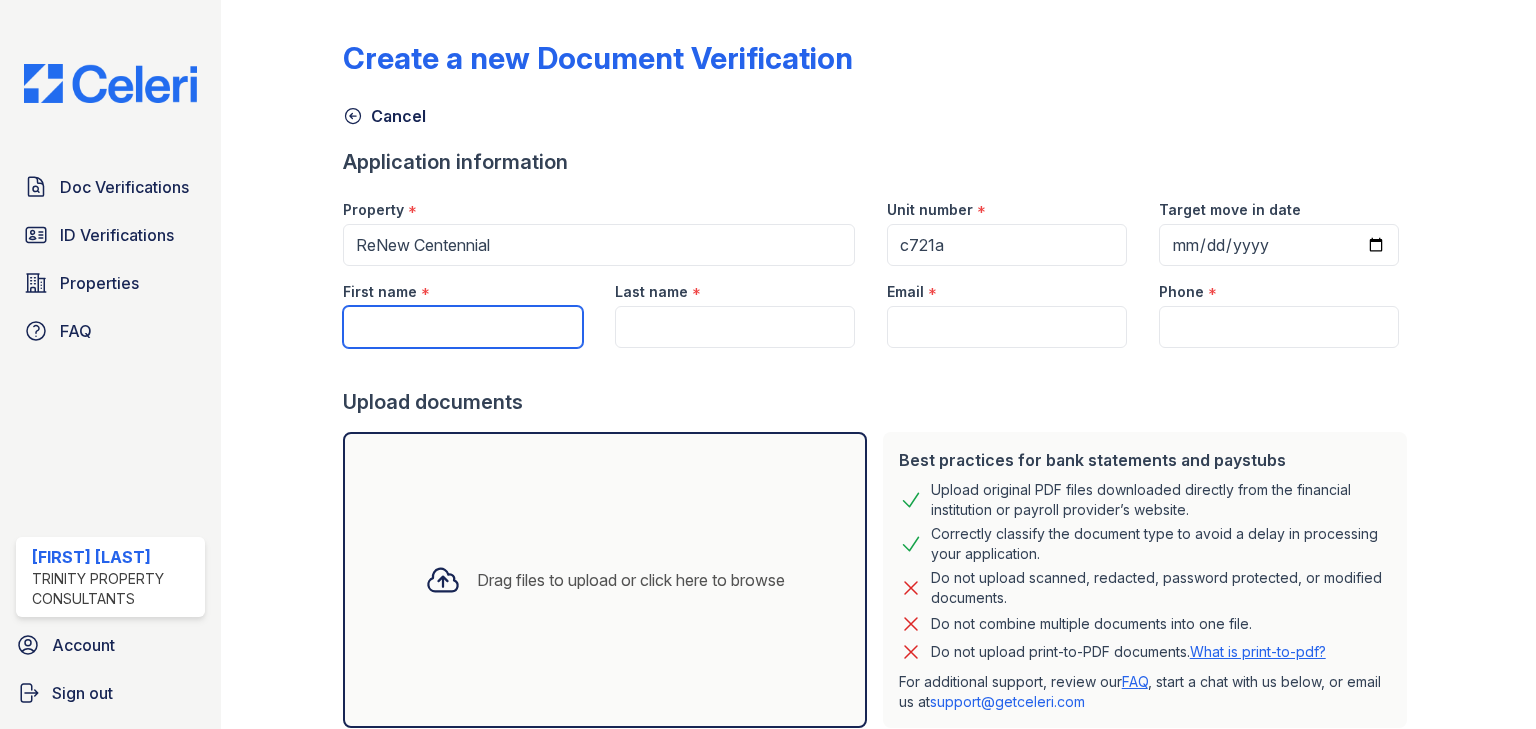 drag, startPoint x: 463, startPoint y: 318, endPoint x: 514, endPoint y: 329, distance: 52.17279 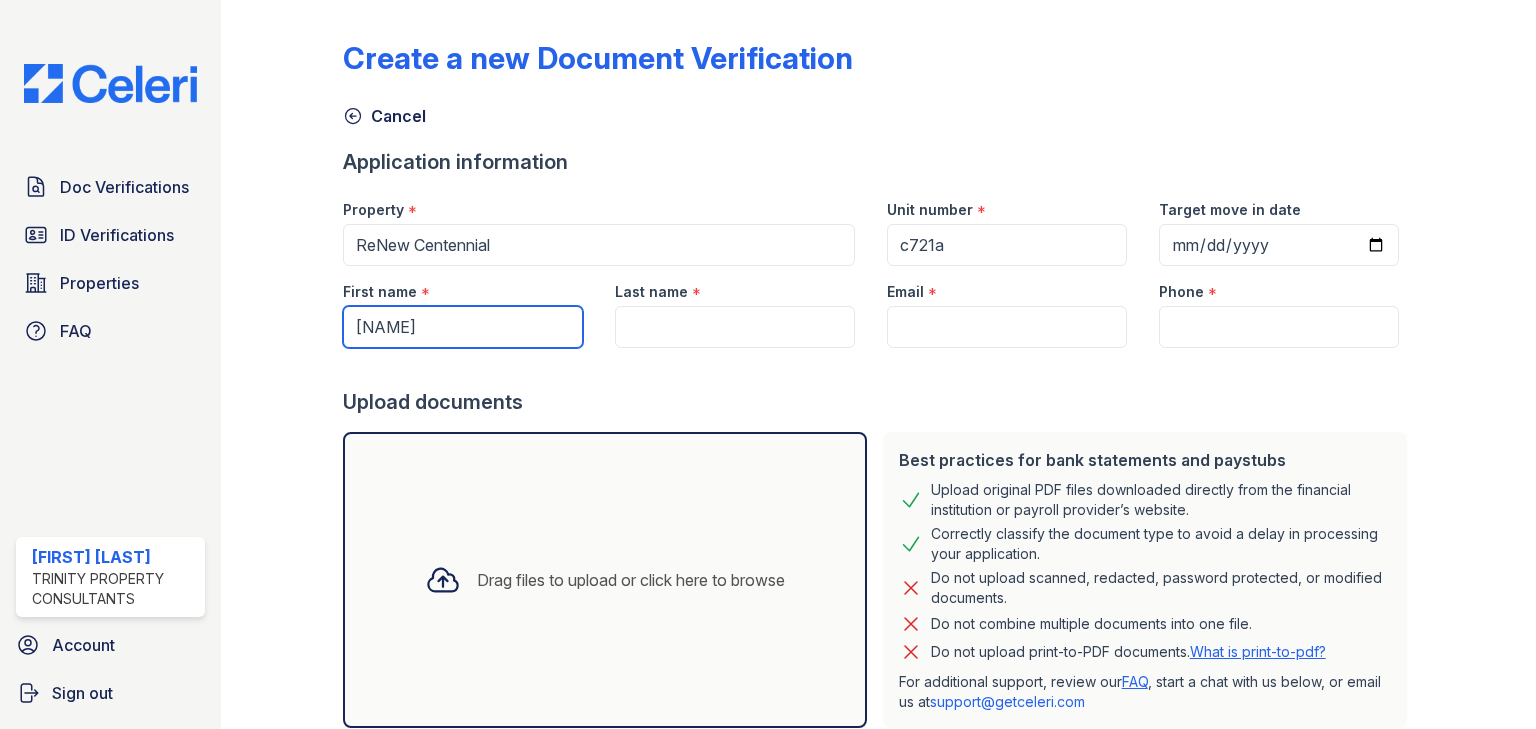 type on "[NAME]" 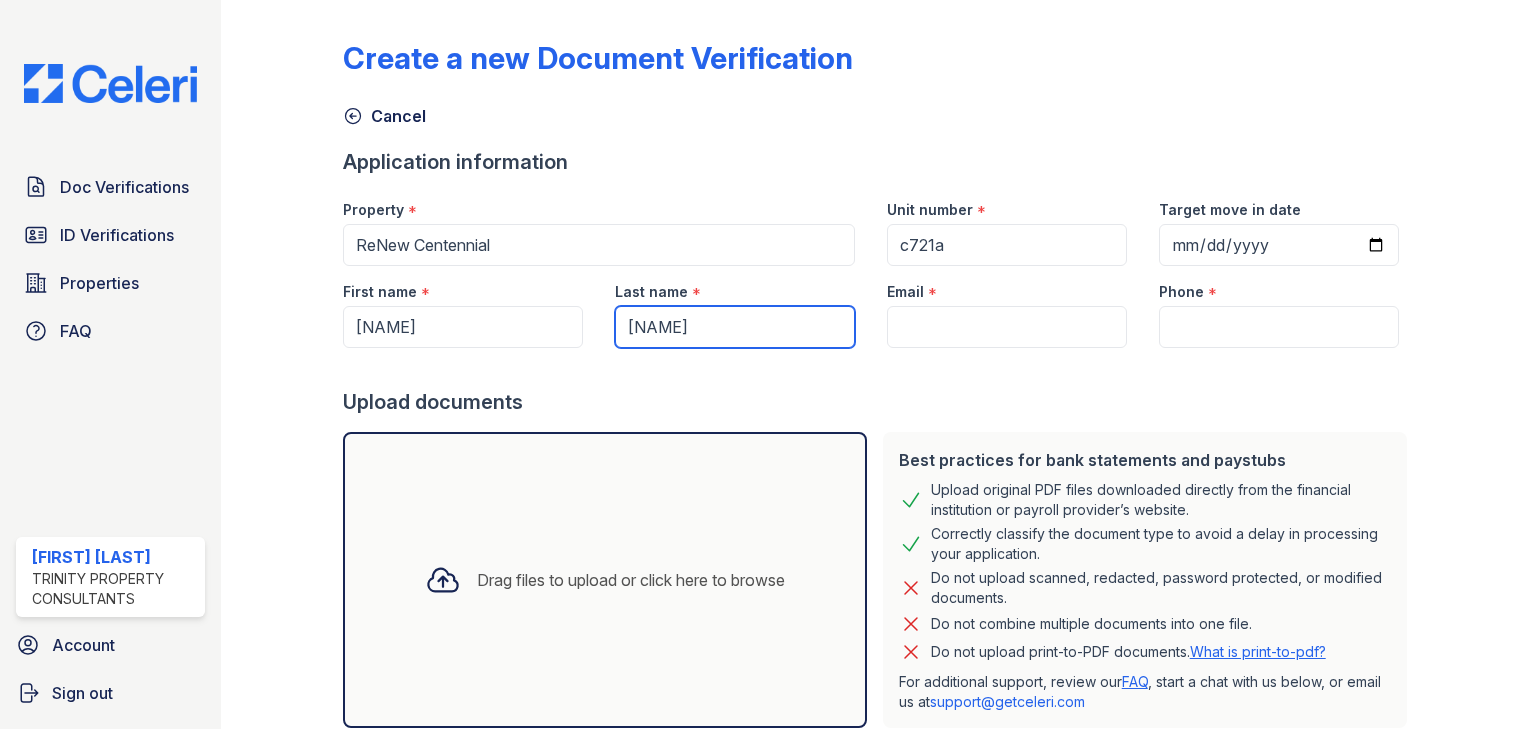 type on "[NAME]" 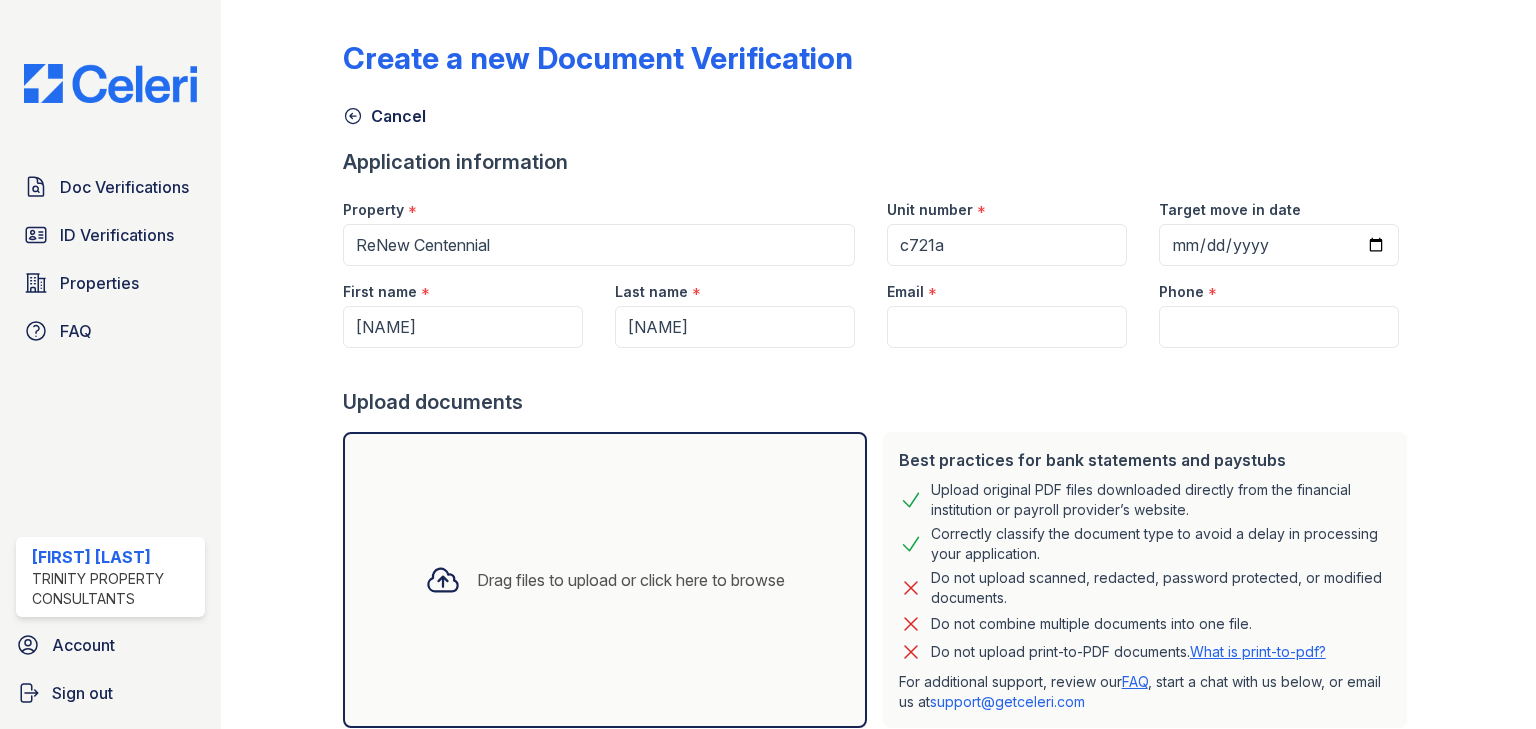 click at bounding box center [879, 368] 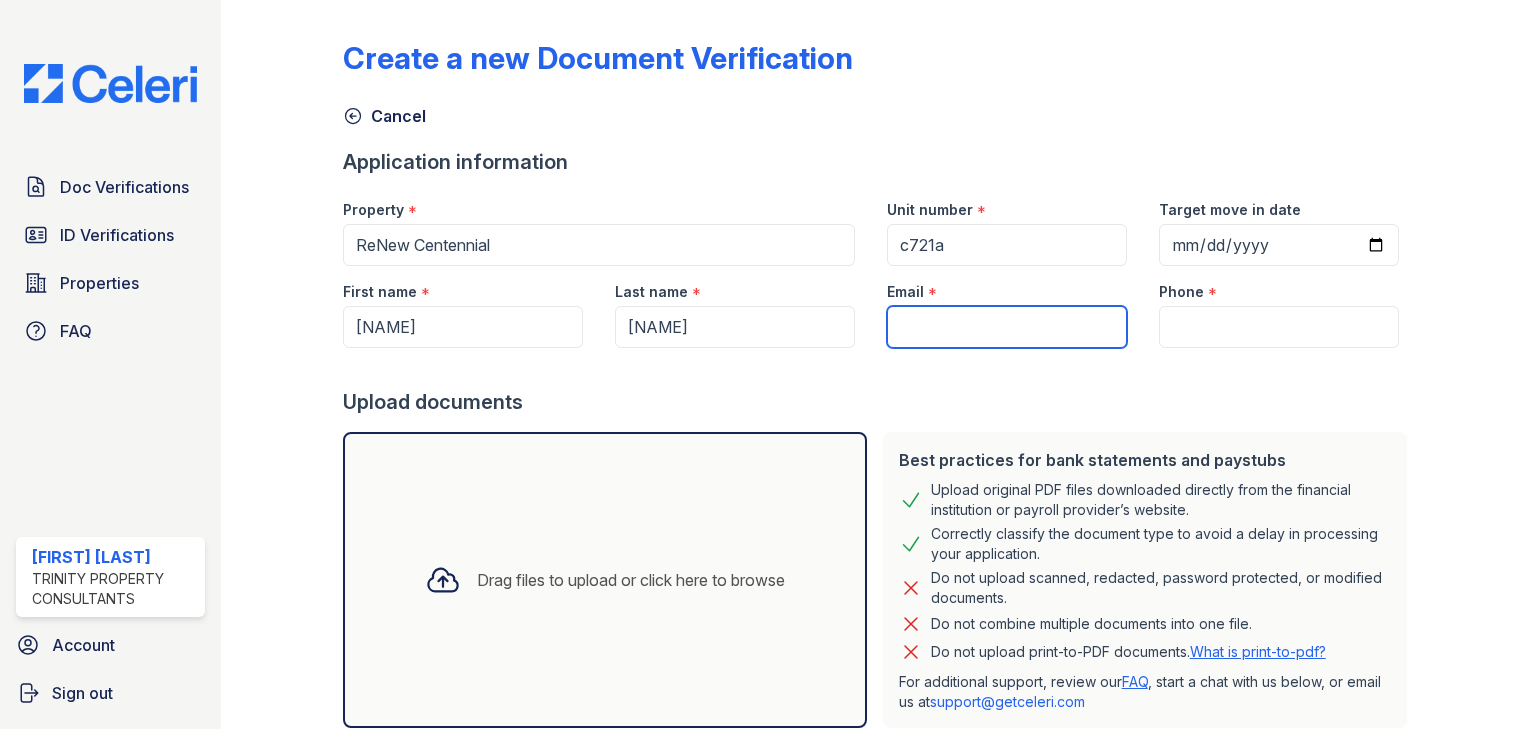 click on "Email" at bounding box center (1007, 327) 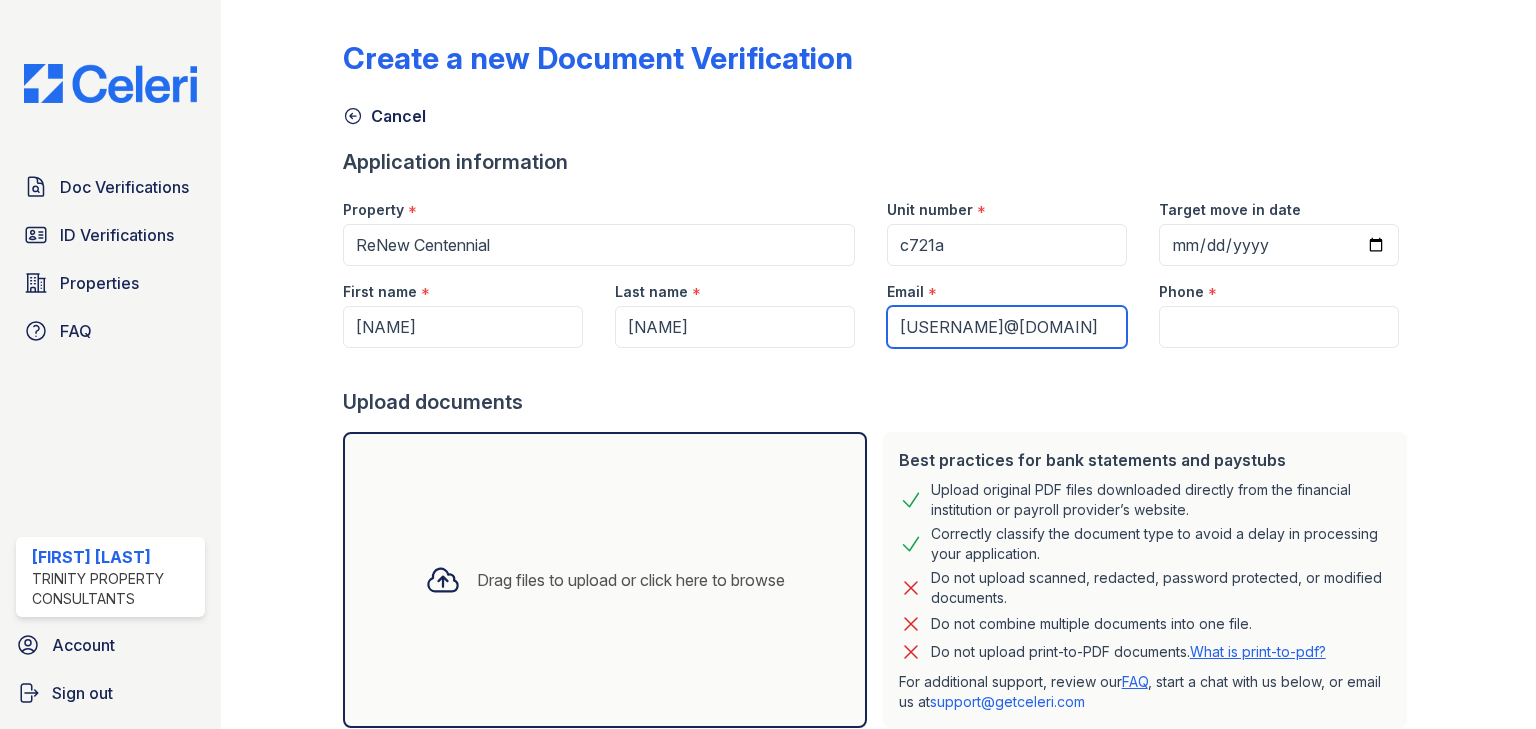 type on "[USERNAME]@[DOMAIN]" 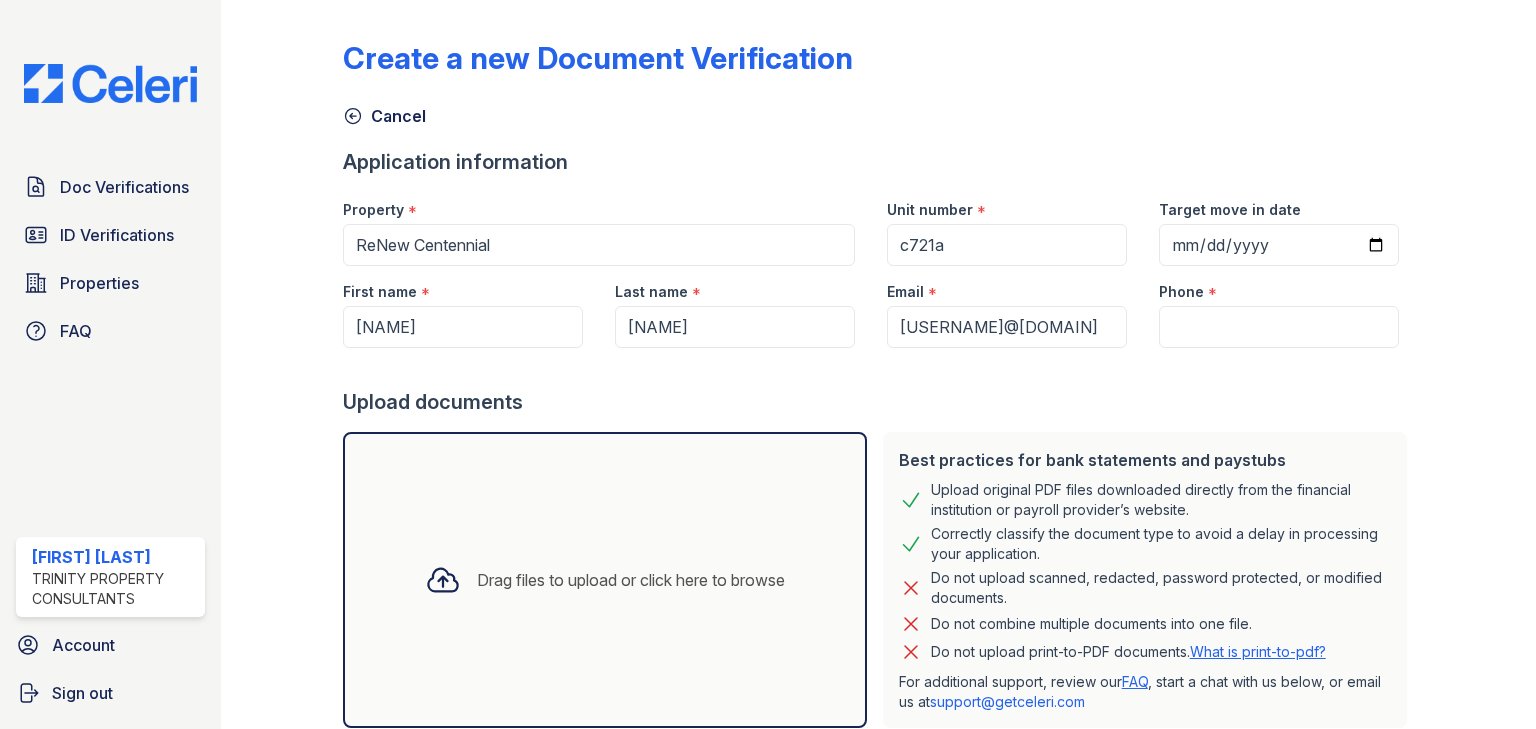click at bounding box center (879, 368) 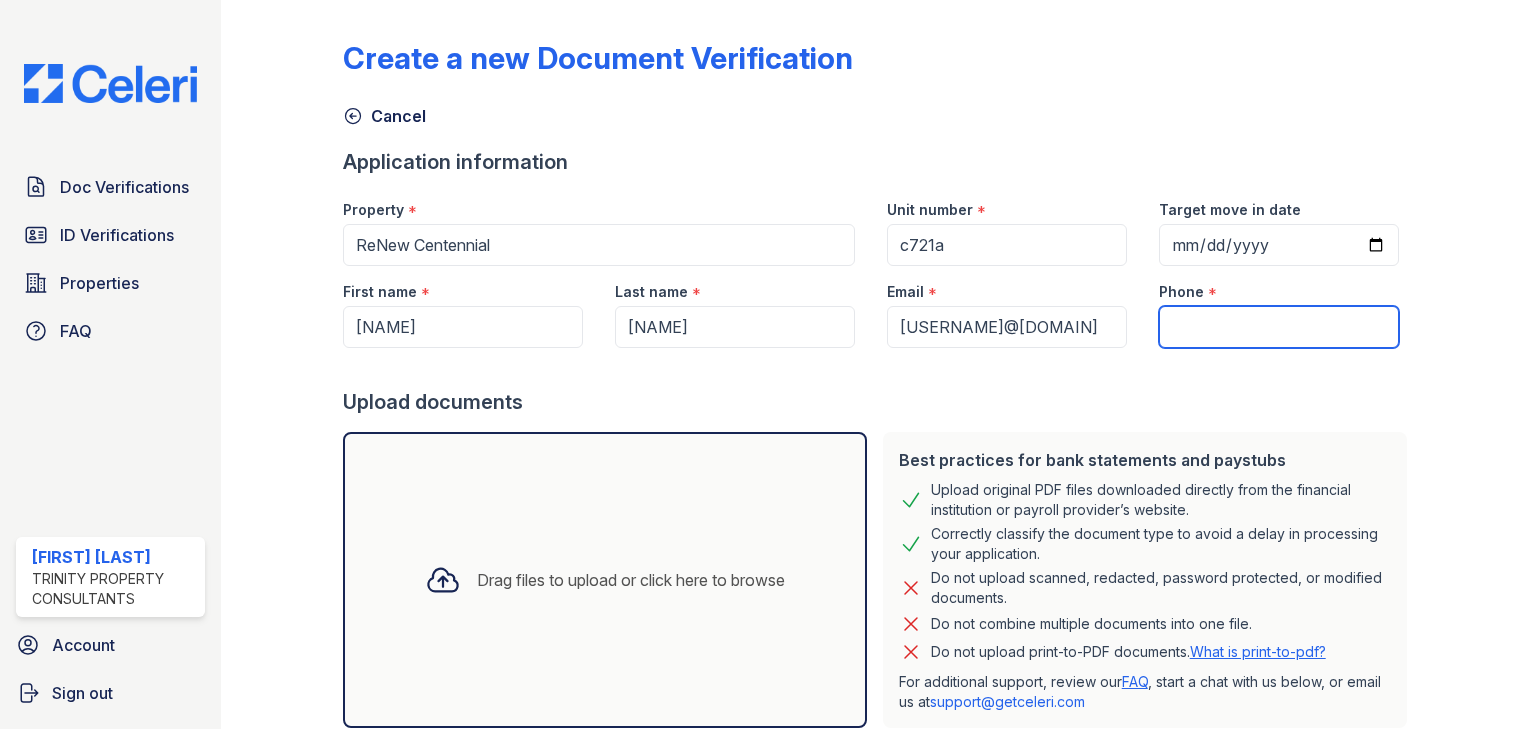 click on "Phone" at bounding box center [1279, 327] 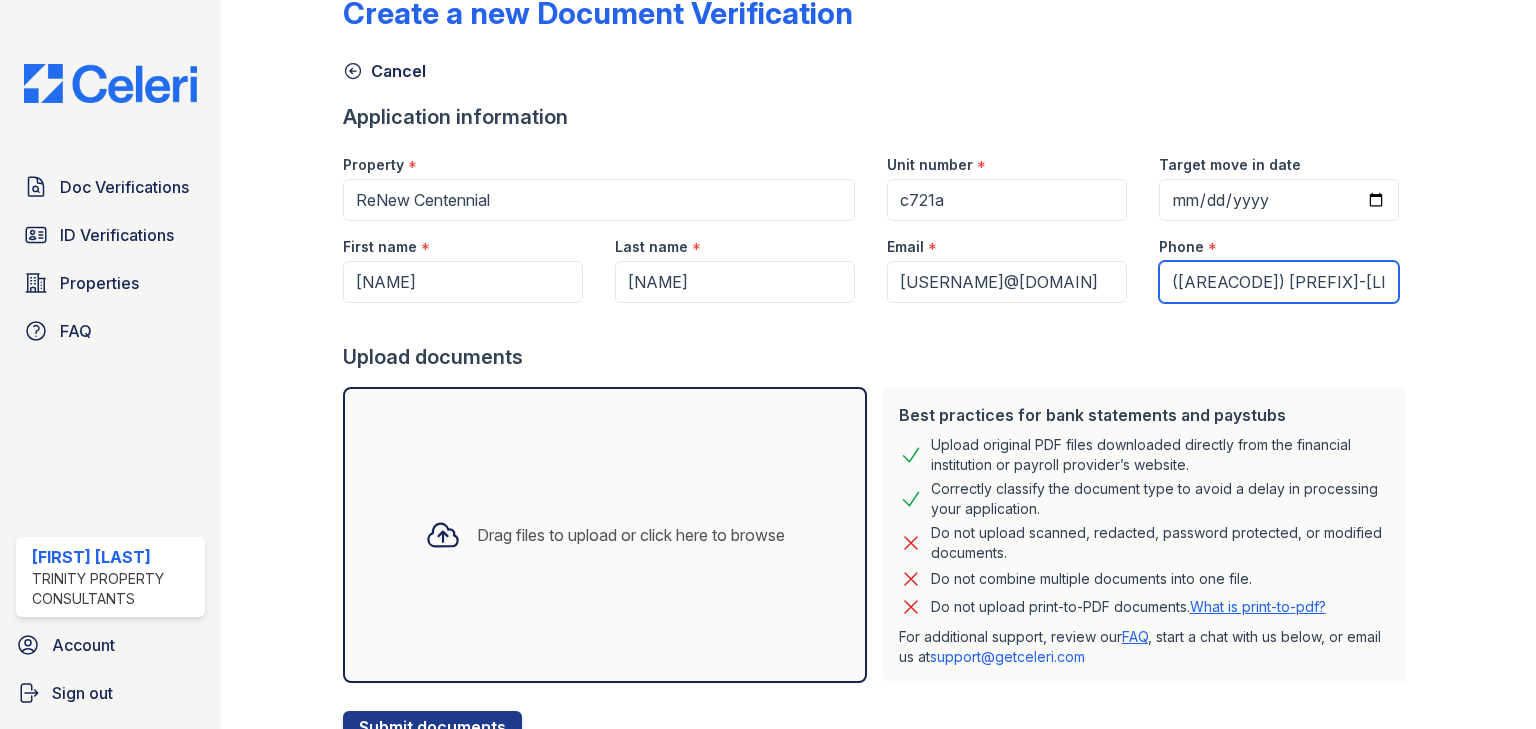 scroll, scrollTop: 126, scrollLeft: 0, axis: vertical 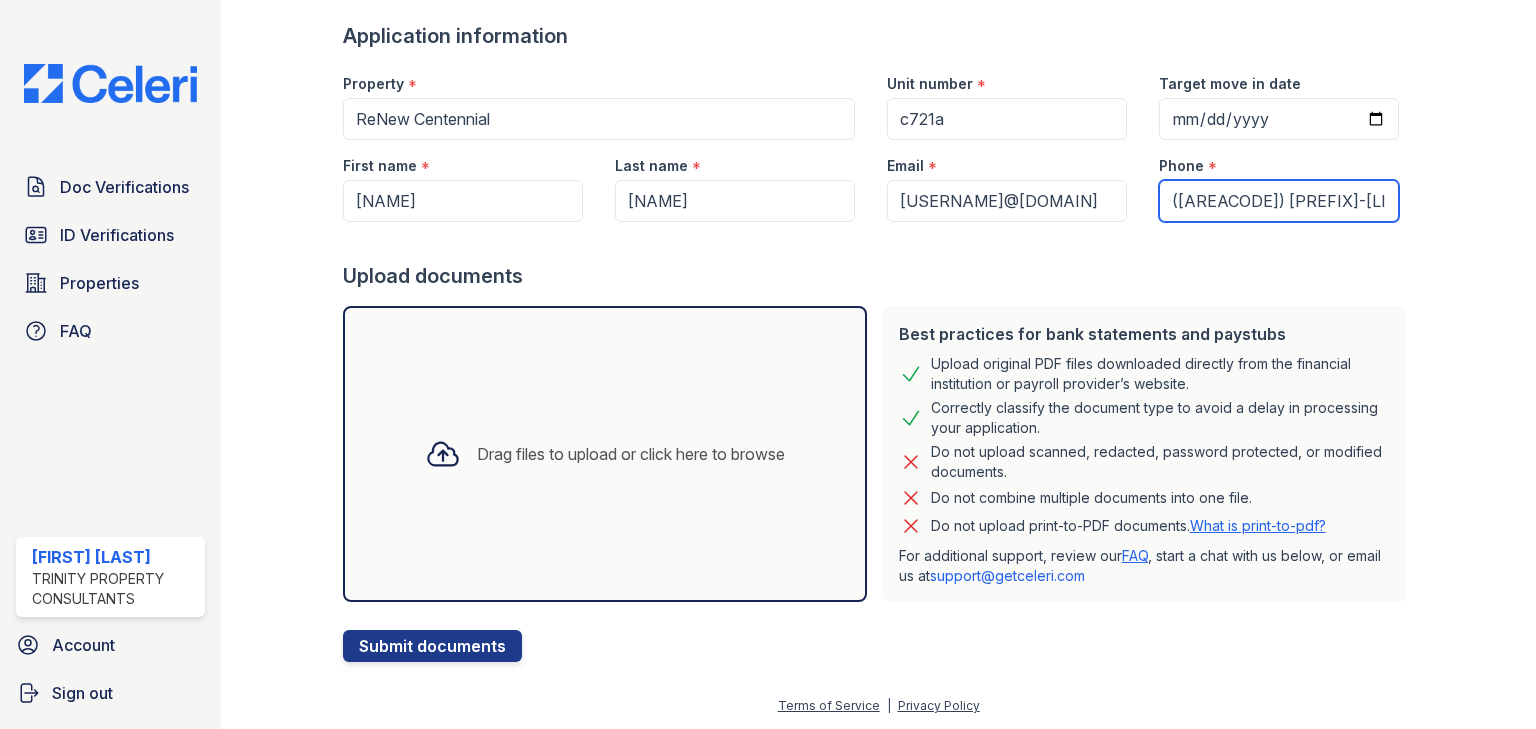 type on "([AREACODE]) [PREFIX]-[LINENUMBER]" 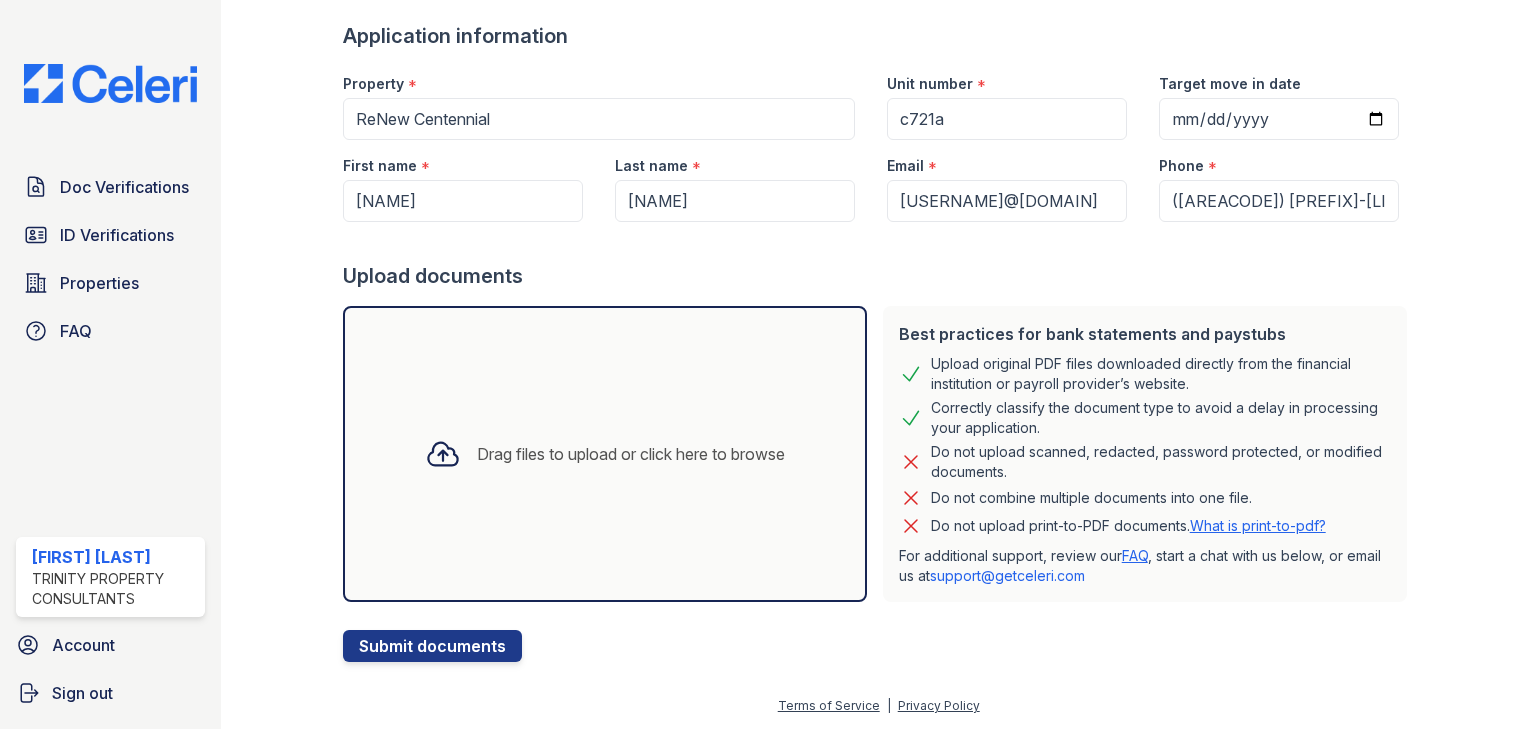 click on "Drag files to upload or click here to browse" at bounding box center (631, 454) 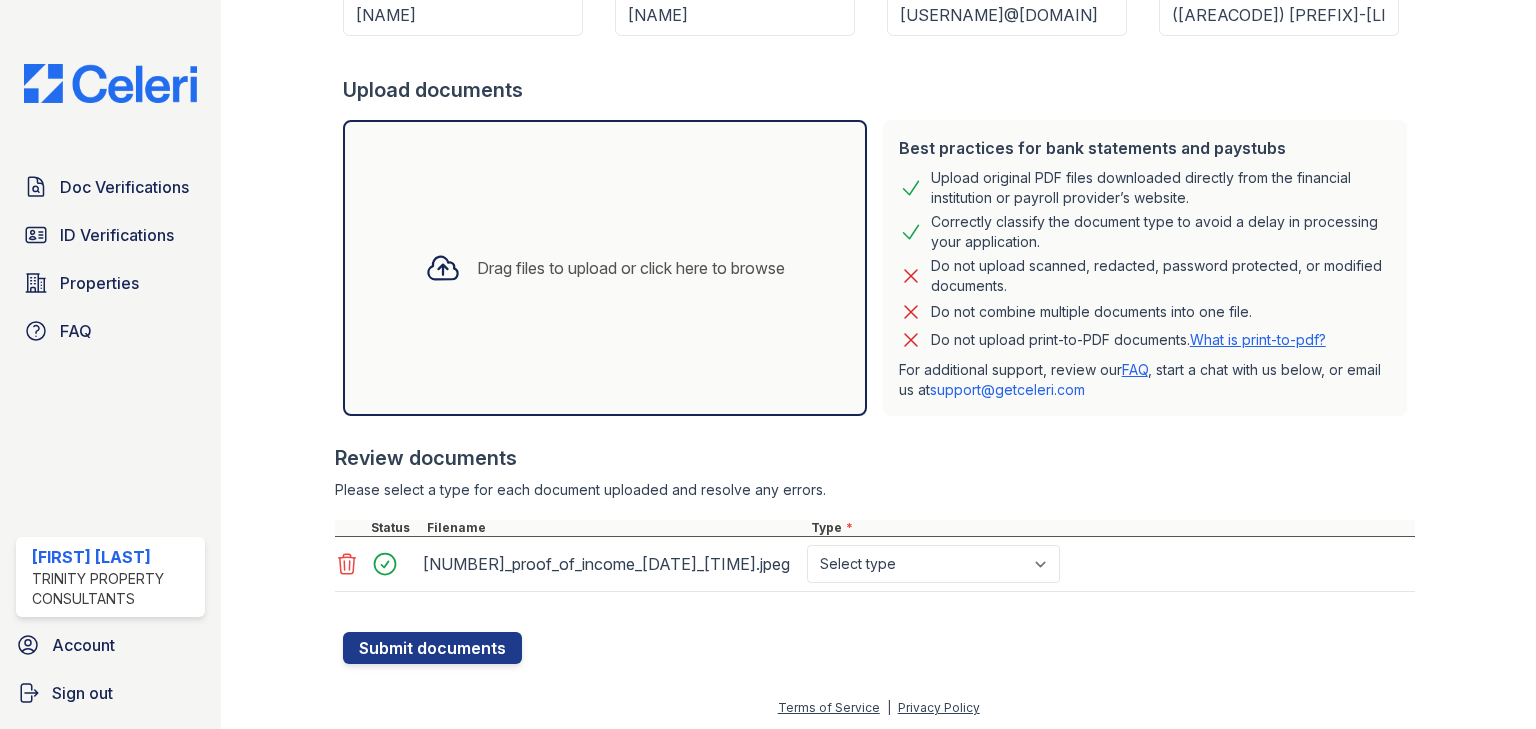 scroll, scrollTop: 313, scrollLeft: 0, axis: vertical 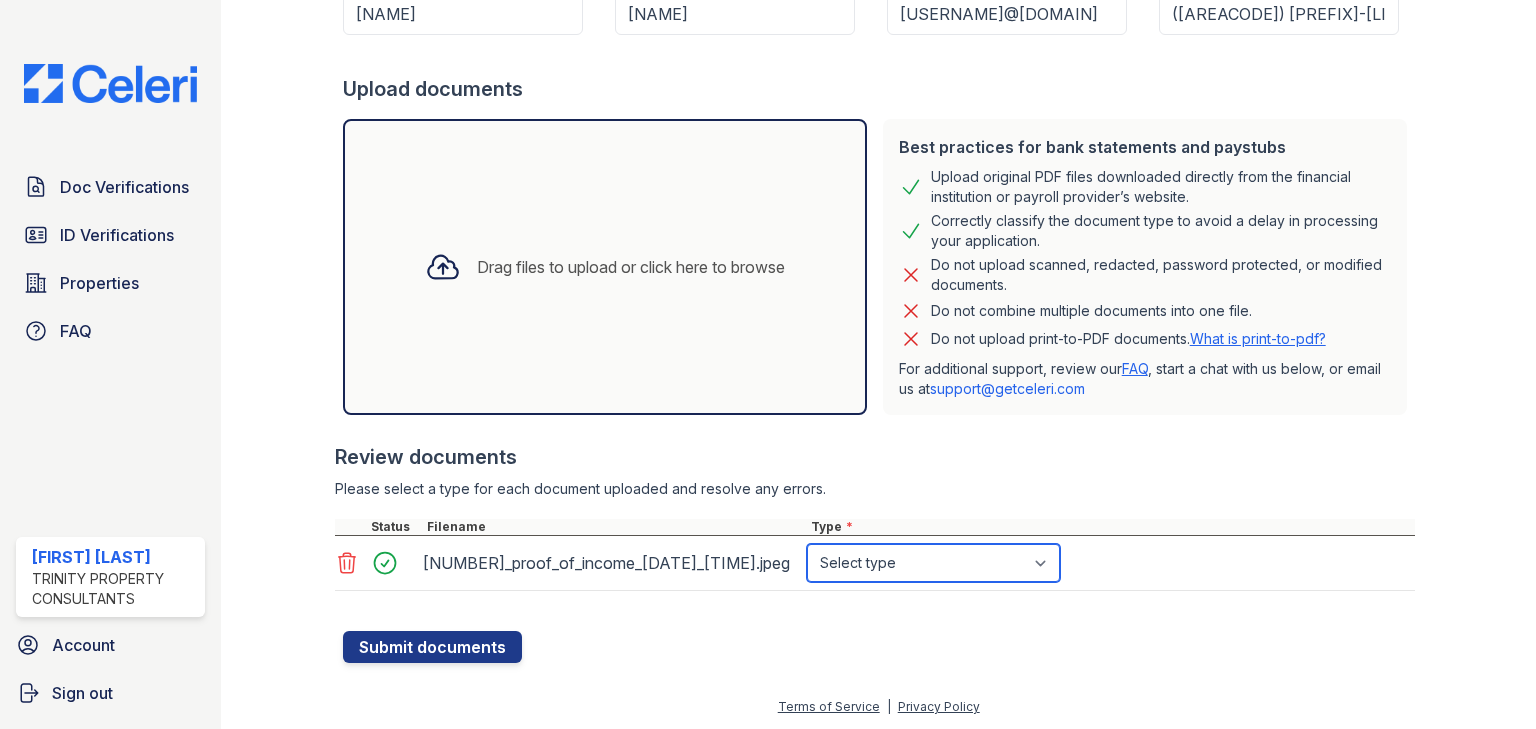 click on "Select type
Paystub
Bank Statement
Offer Letter
Tax Documents
Benefit Award Letter
Investment Account Statement
Other" at bounding box center [933, 563] 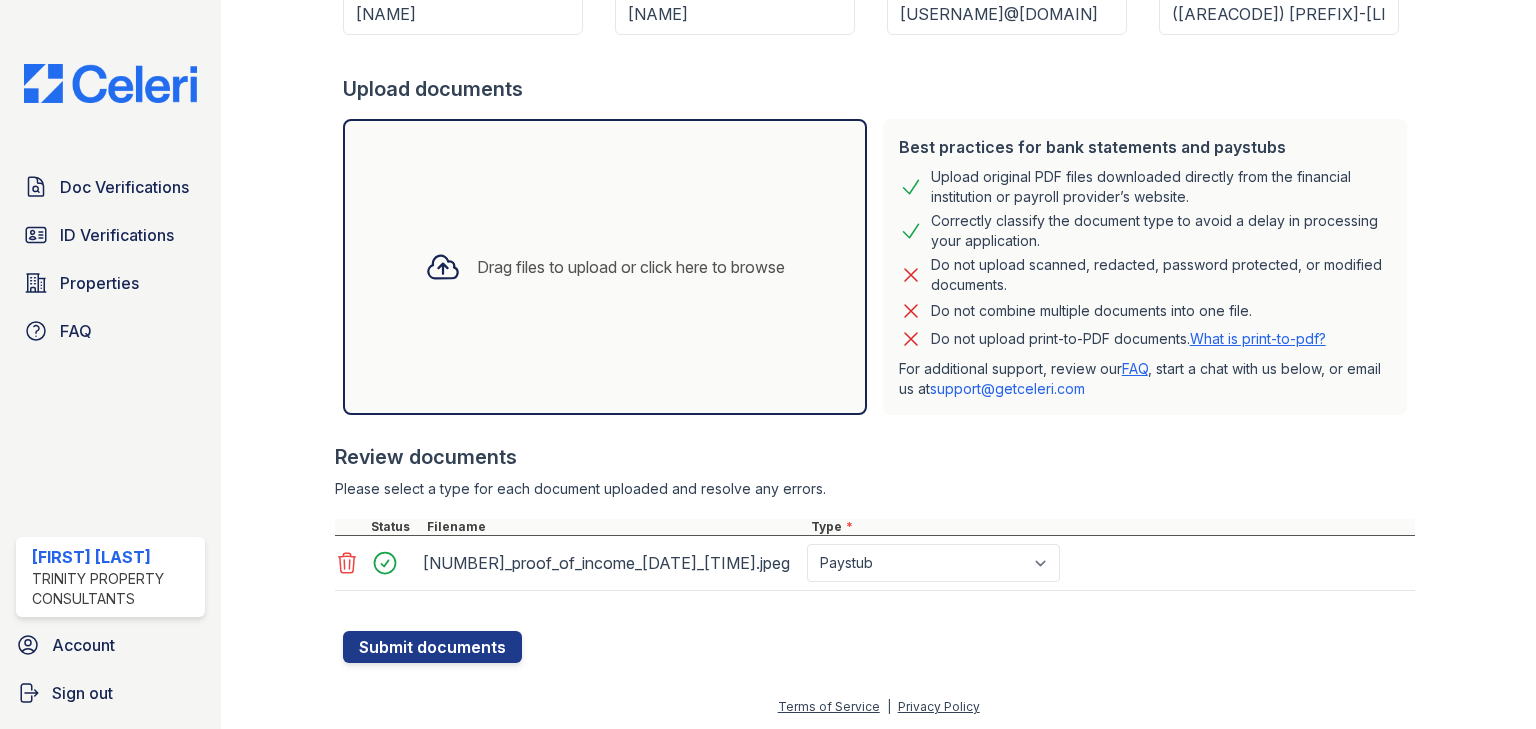 click on "Drag files to upload or click here to browse" at bounding box center [605, 267] 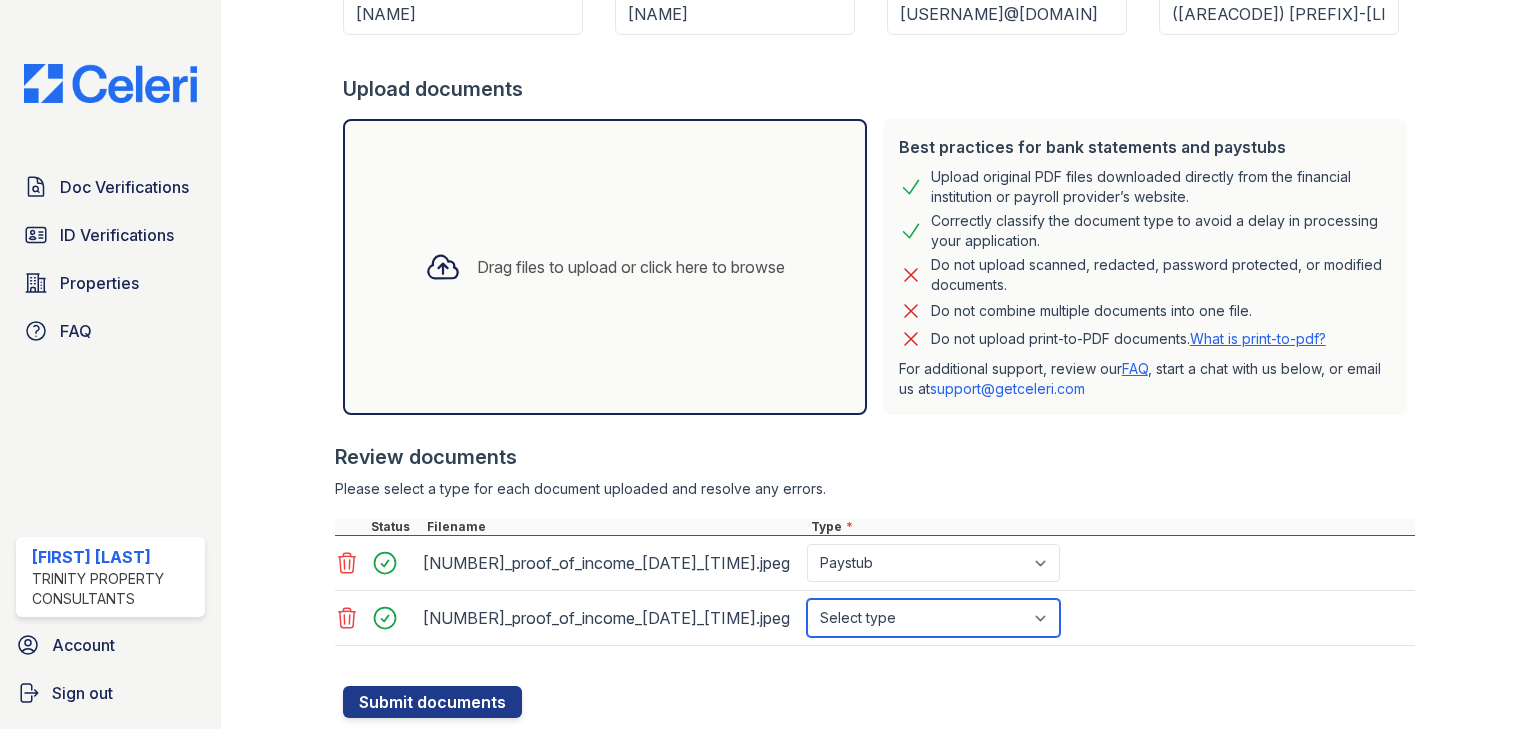 click on "Select type
Paystub
Bank Statement
Offer Letter
Tax Documents
Benefit Award Letter
Investment Account Statement
Other" at bounding box center (933, 618) 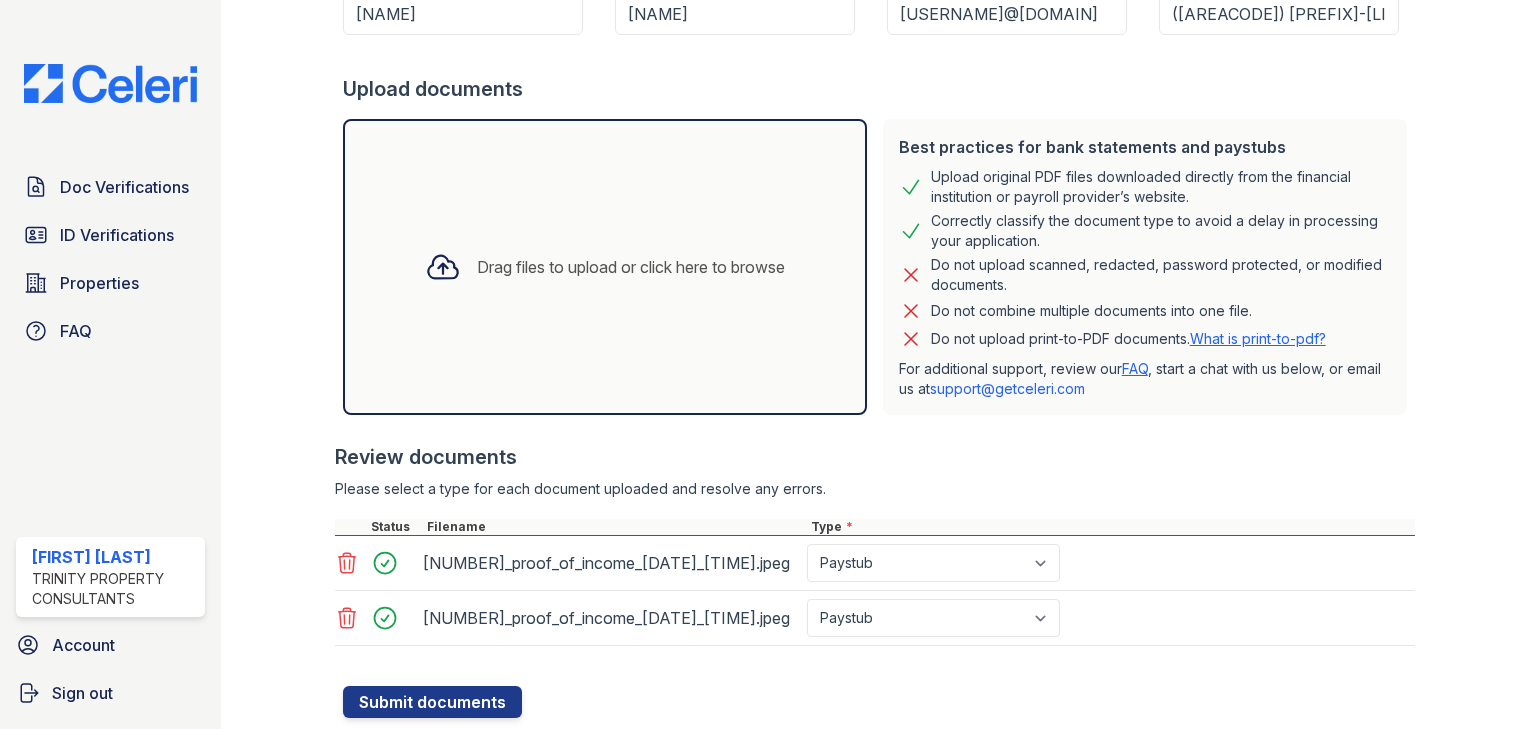 click on "Drag files to upload or click here to browse" at bounding box center [605, 267] 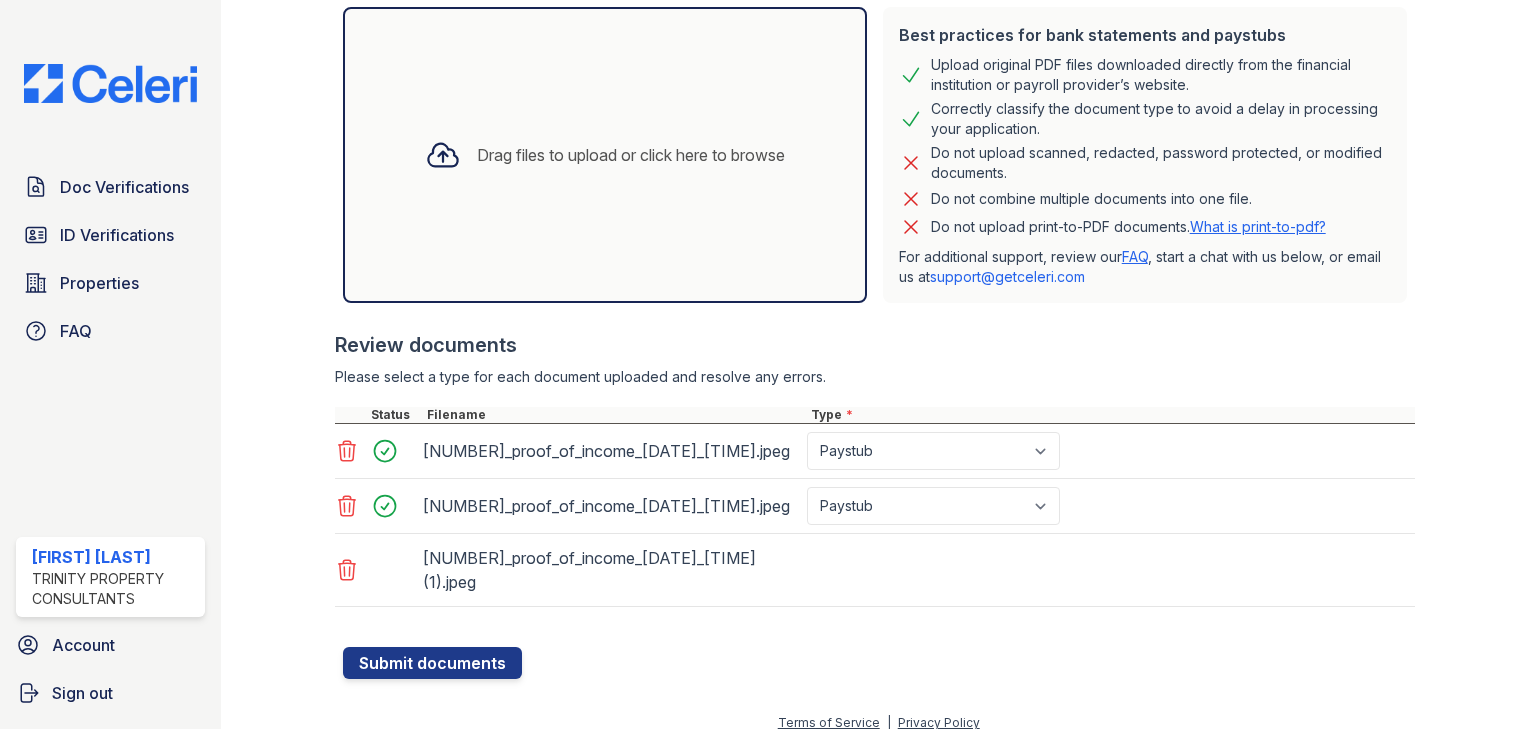 scroll, scrollTop: 440, scrollLeft: 0, axis: vertical 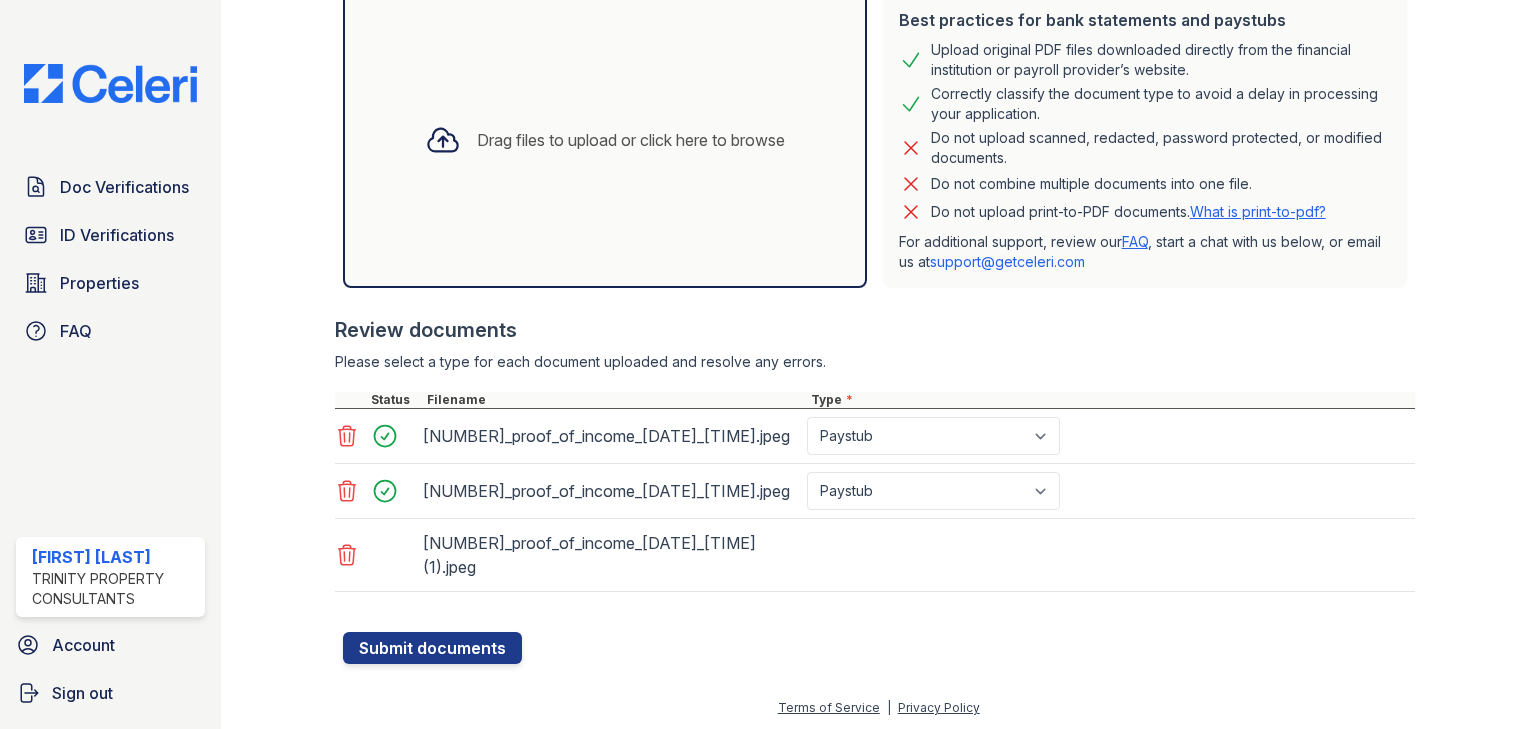 click on "[NUMBER]_proof_of_income_[DATE]_[TIME] (1).jpeg" at bounding box center (875, 555) 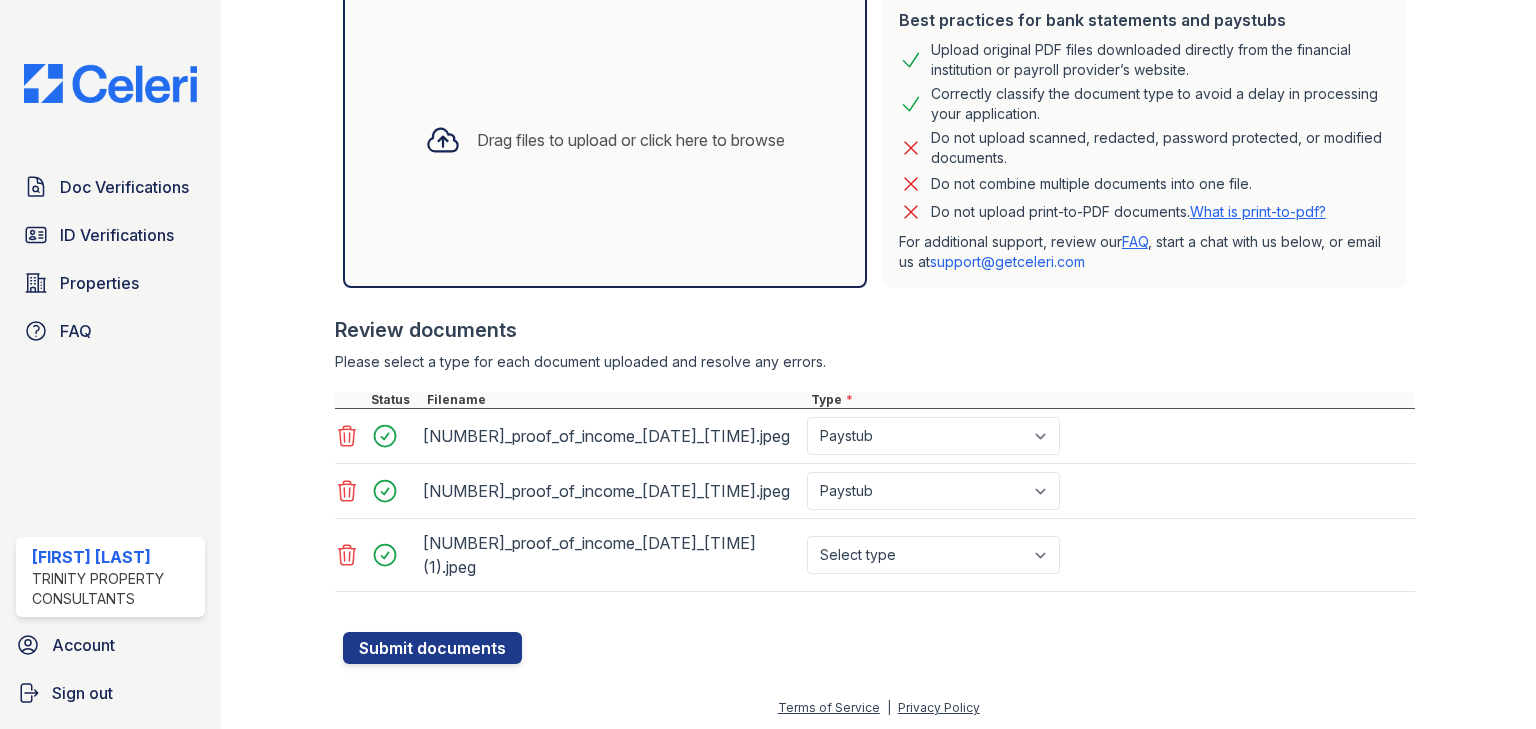 click on "Select type
Paystub
Bank Statement
Offer Letter
Tax Documents
Benefit Award Letter
Investment Account Statement
Other" at bounding box center (935, 555) 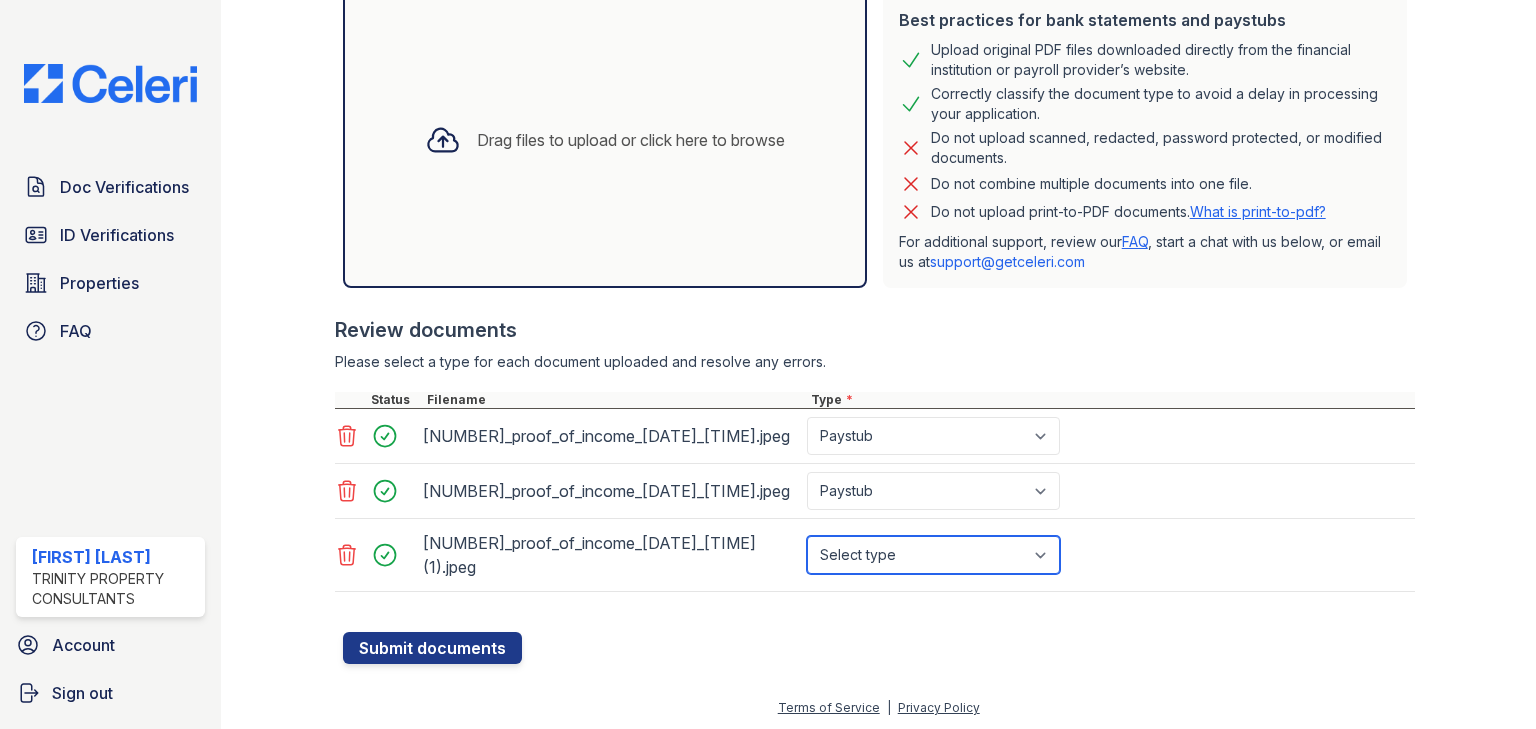 click on "Select type
Paystub
Bank Statement
Offer Letter
Tax Documents
Benefit Award Letter
Investment Account Statement
Other" at bounding box center [933, 555] 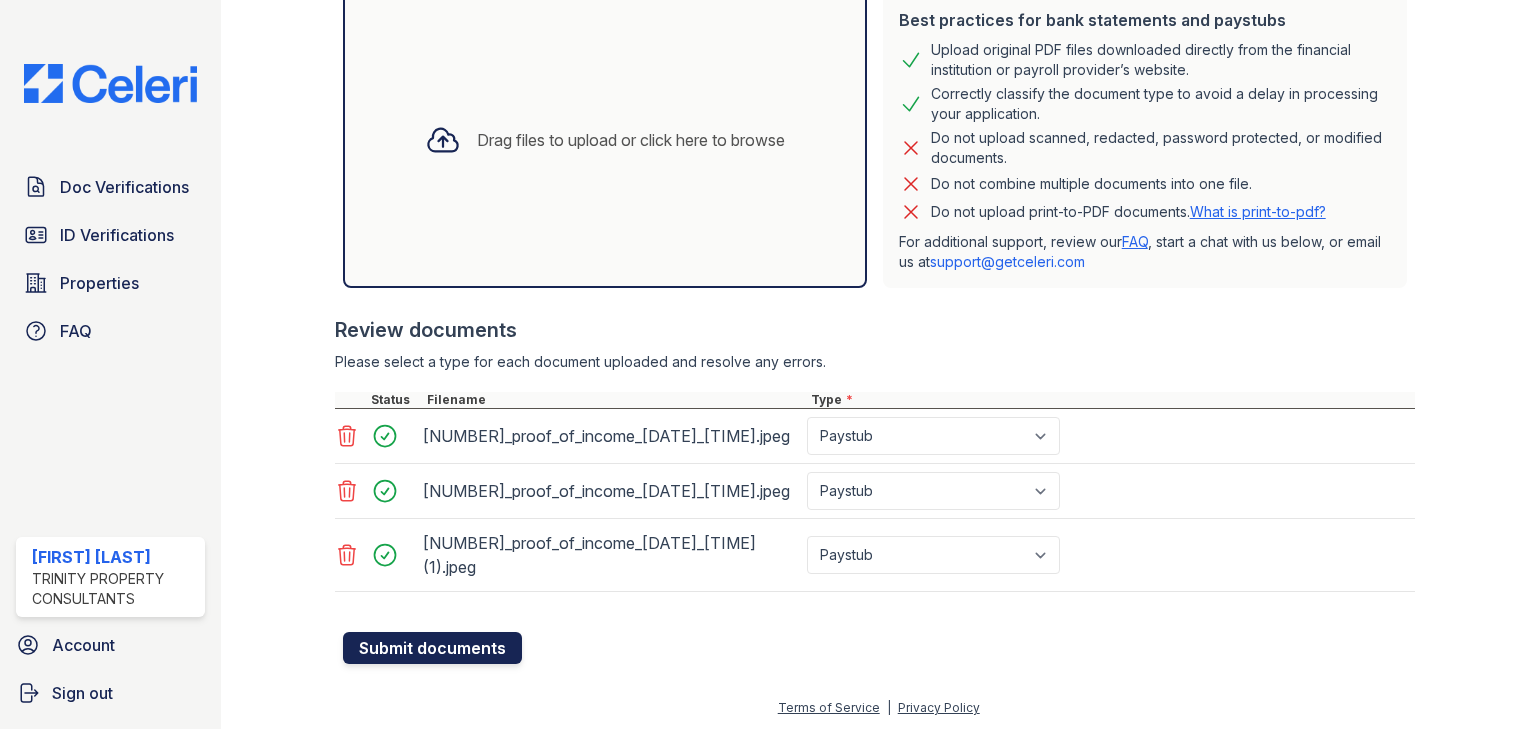 click on "Submit documents" at bounding box center [432, 648] 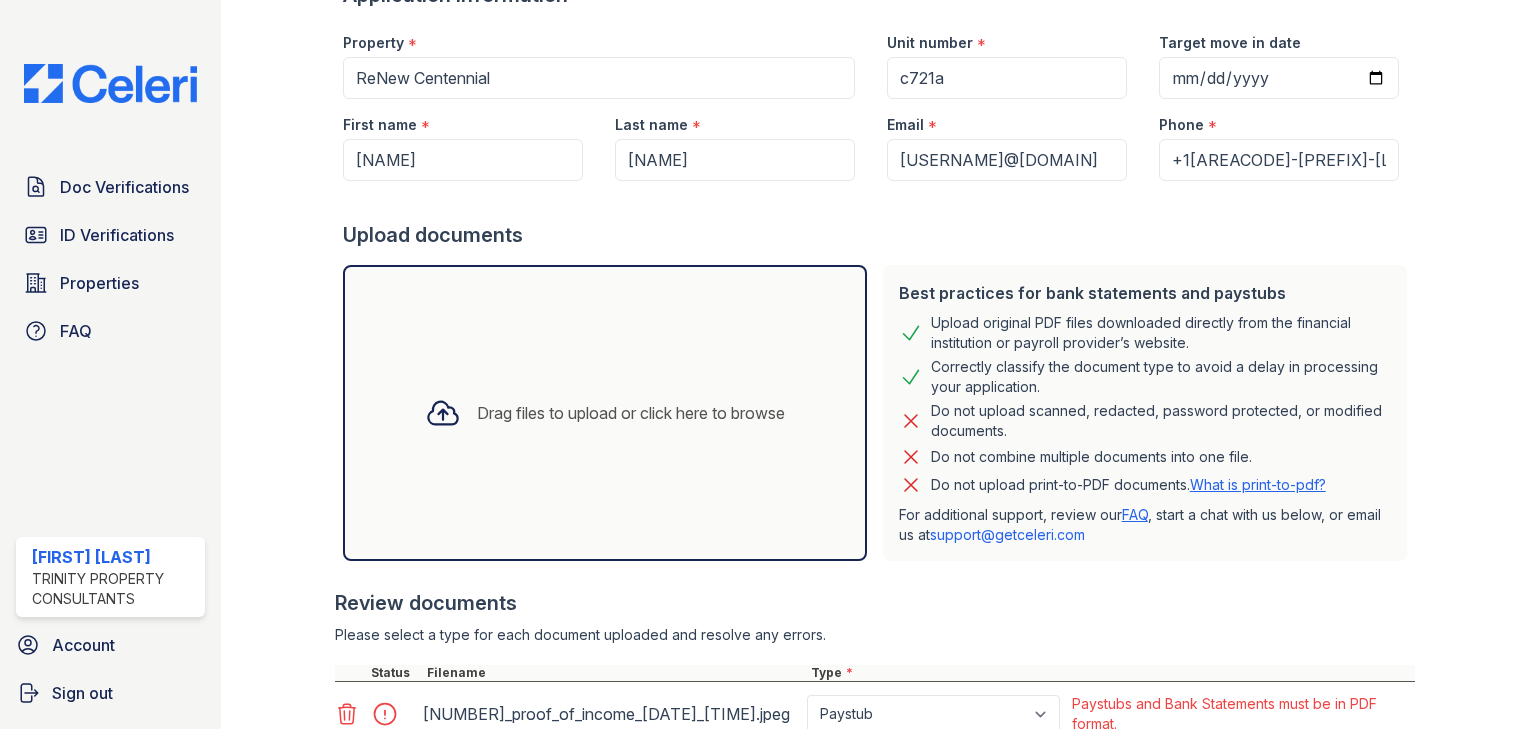 scroll, scrollTop: 400, scrollLeft: 0, axis: vertical 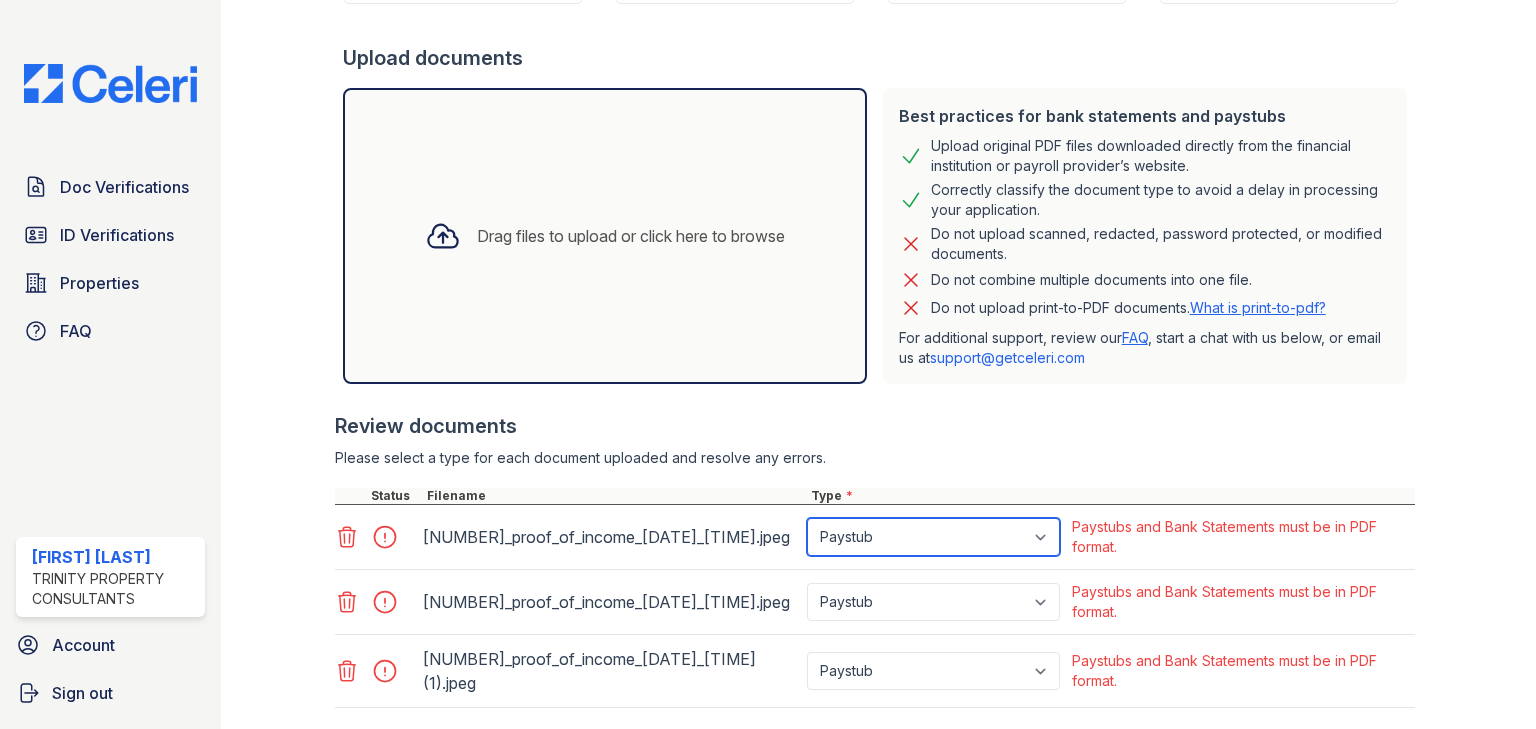 click on "Paystub
Bank Statement
Offer Letter
Tax Documents
Benefit Award Letter
Investment Account Statement
Other" at bounding box center [933, 537] 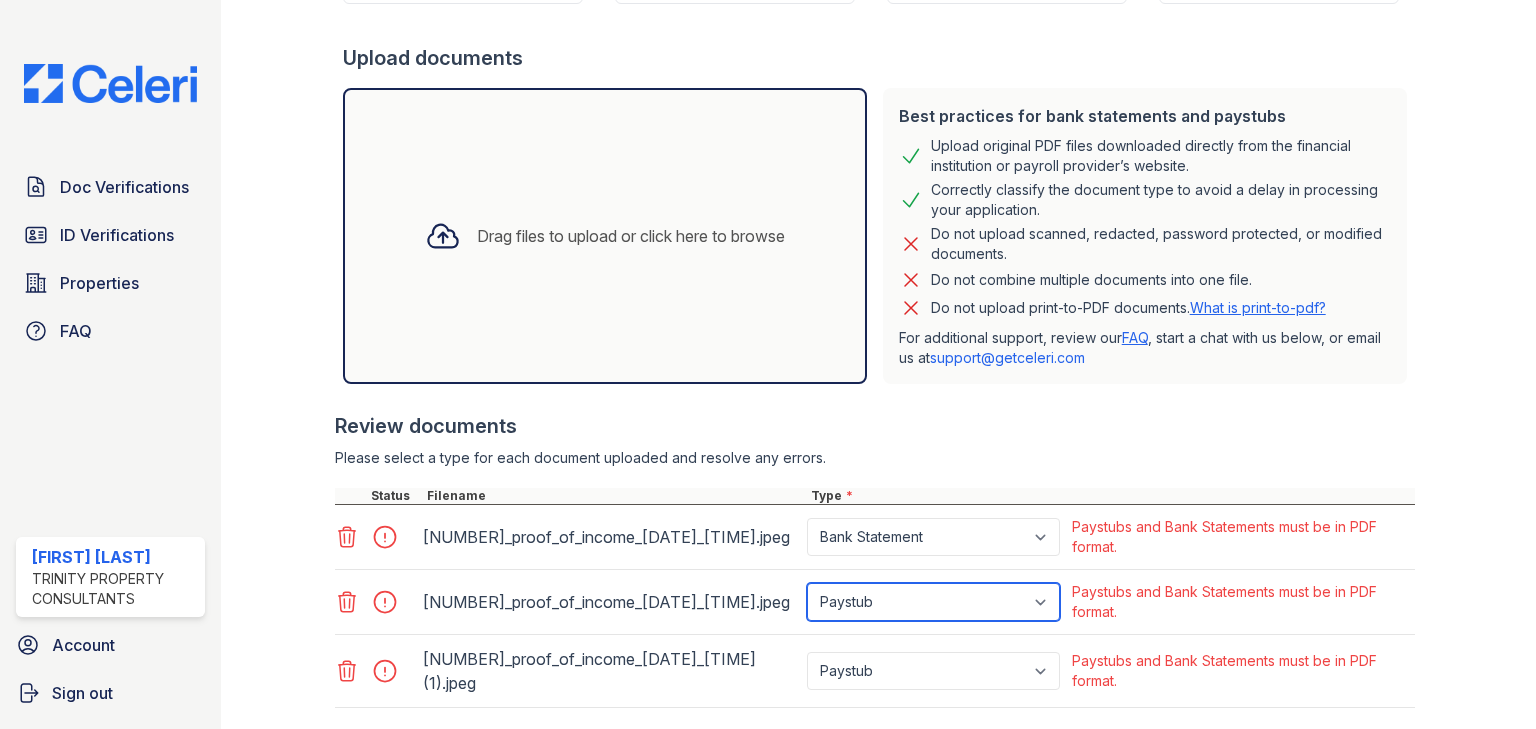click on "Paystub
Bank Statement
Offer Letter
Tax Documents
Benefit Award Letter
Investment Account Statement
Other" at bounding box center [933, 602] 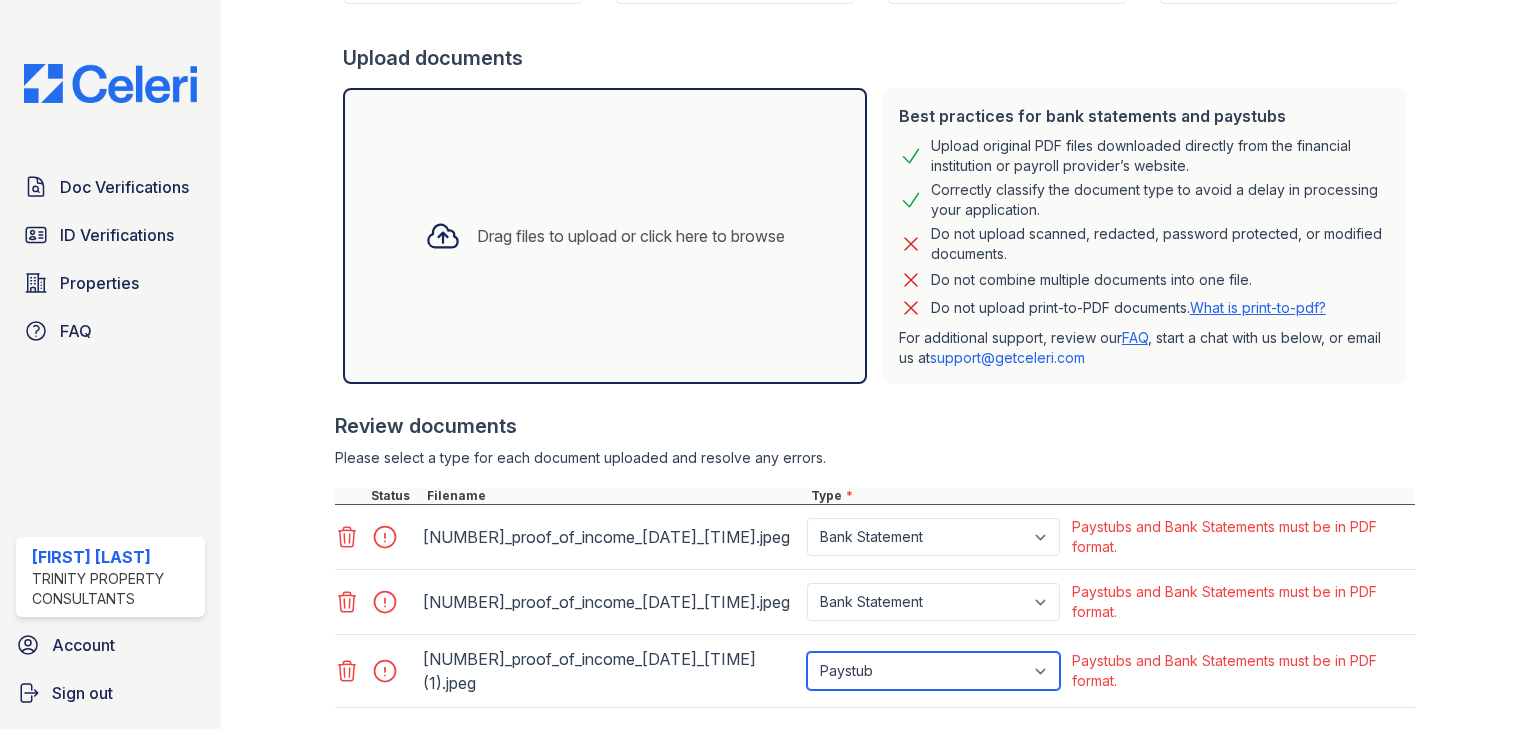 click on "Paystub
Bank Statement
Offer Letter
Tax Documents
Benefit Award Letter
Investment Account Statement
Other" at bounding box center [933, 671] 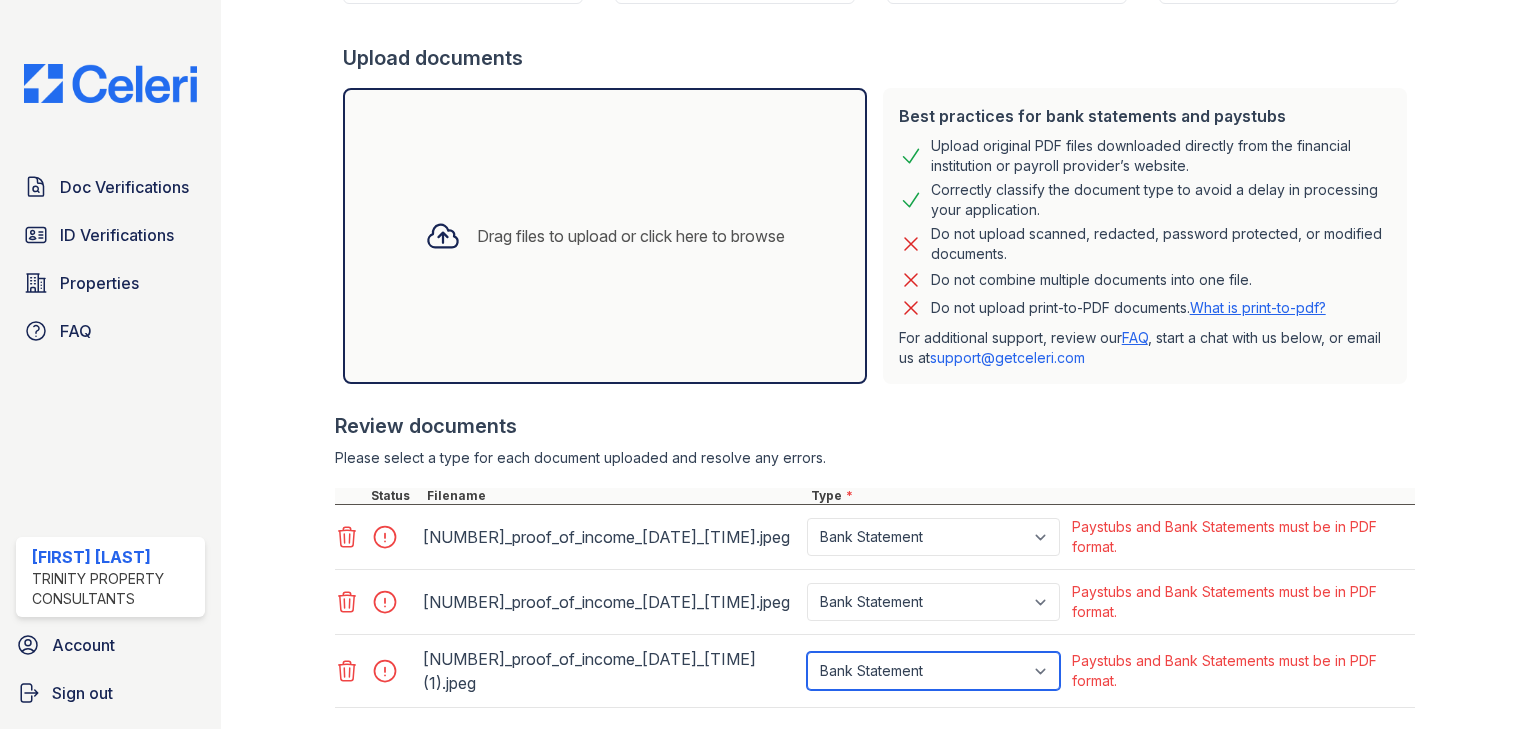click on "Paystub
Bank Statement
Offer Letter
Tax Documents
Benefit Award Letter
Investment Account Statement
Other" at bounding box center [933, 671] 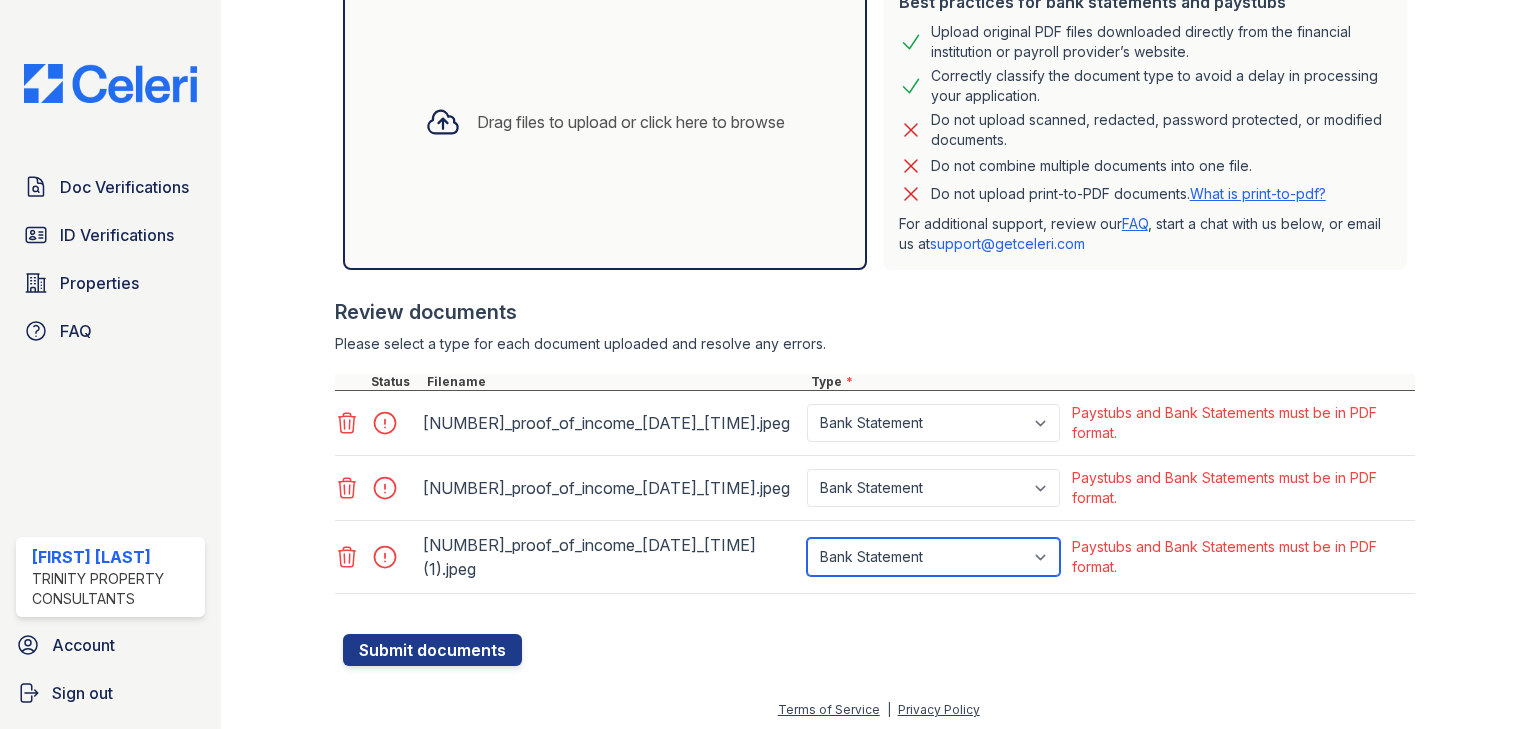 scroll, scrollTop: 517, scrollLeft: 0, axis: vertical 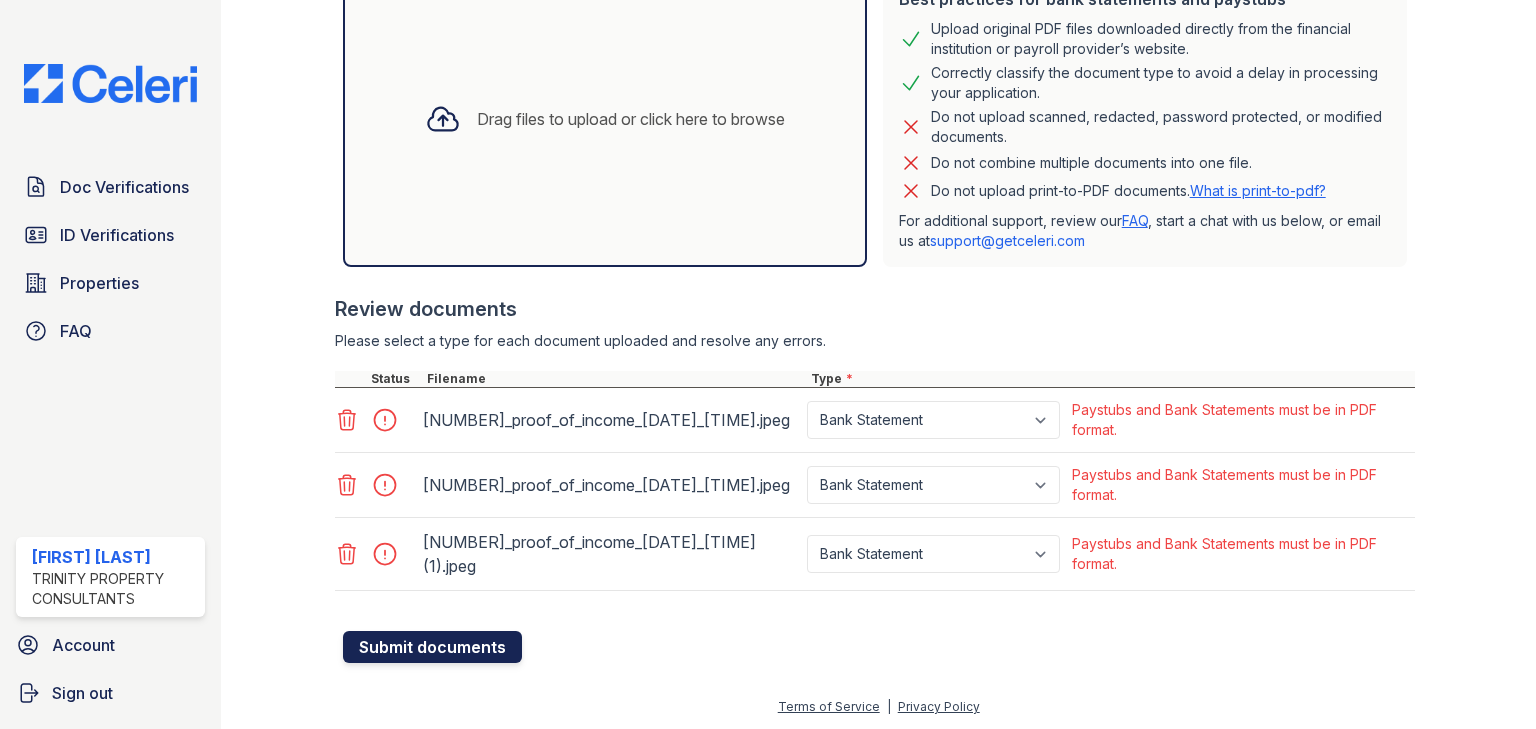 click on "Submit documents" at bounding box center [432, 647] 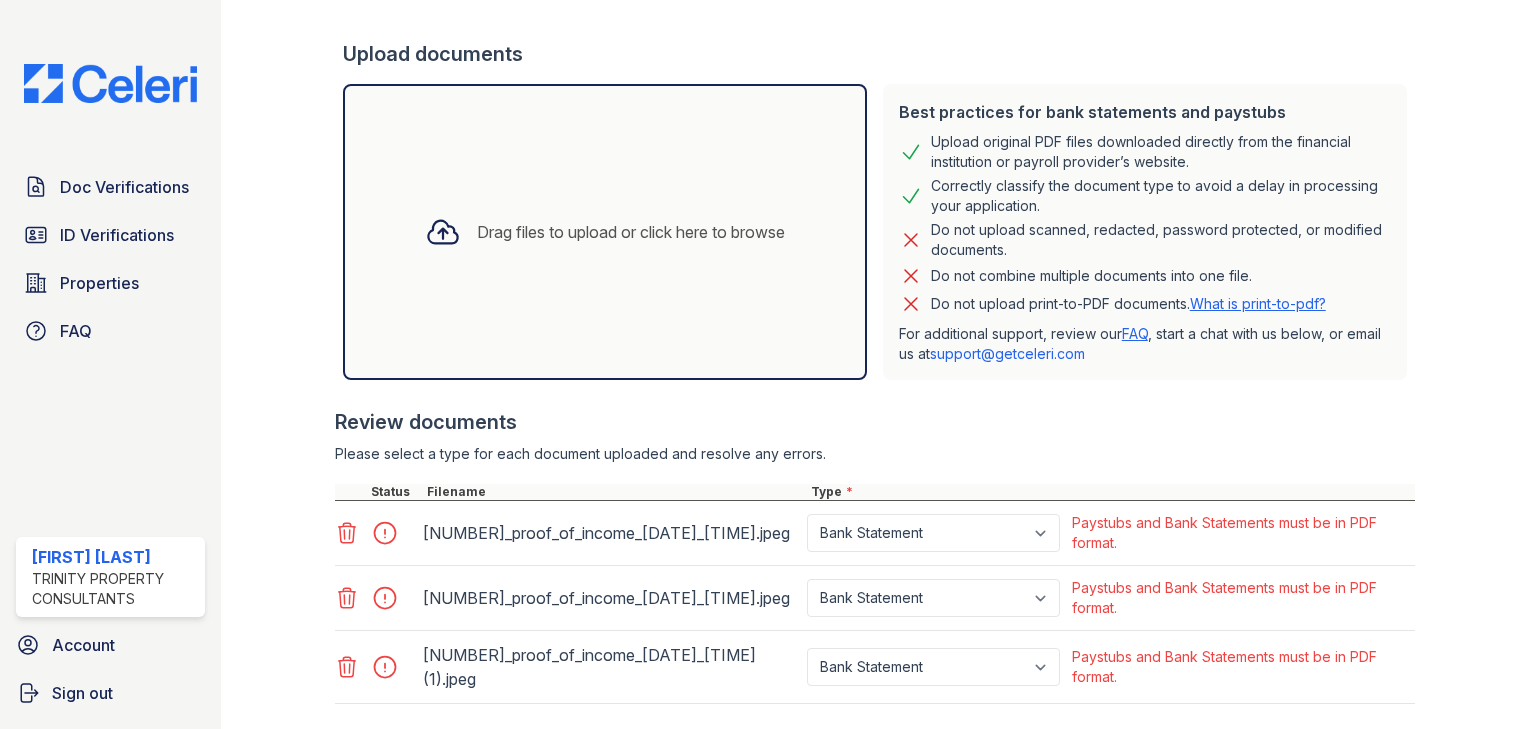 scroll, scrollTop: 517, scrollLeft: 0, axis: vertical 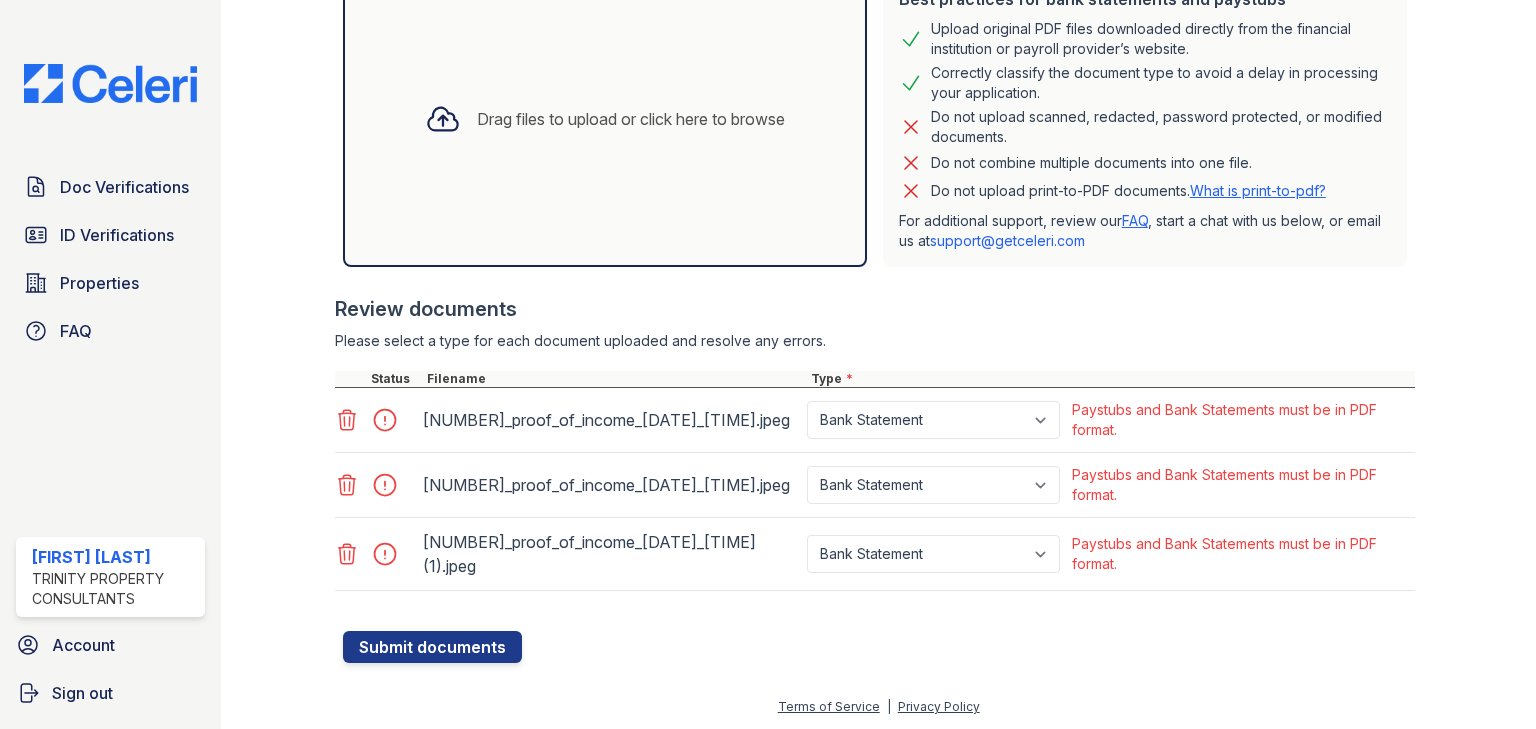 click 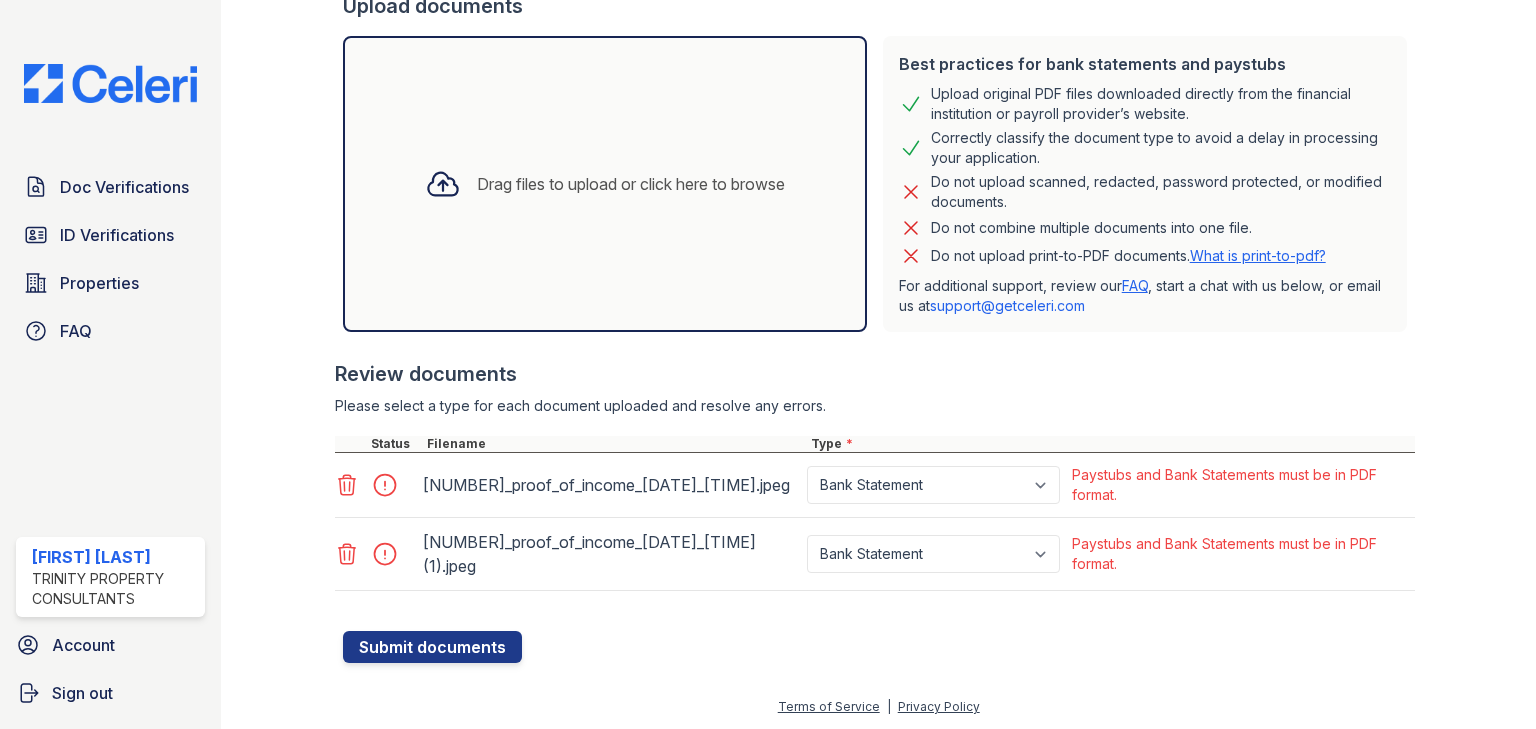 click 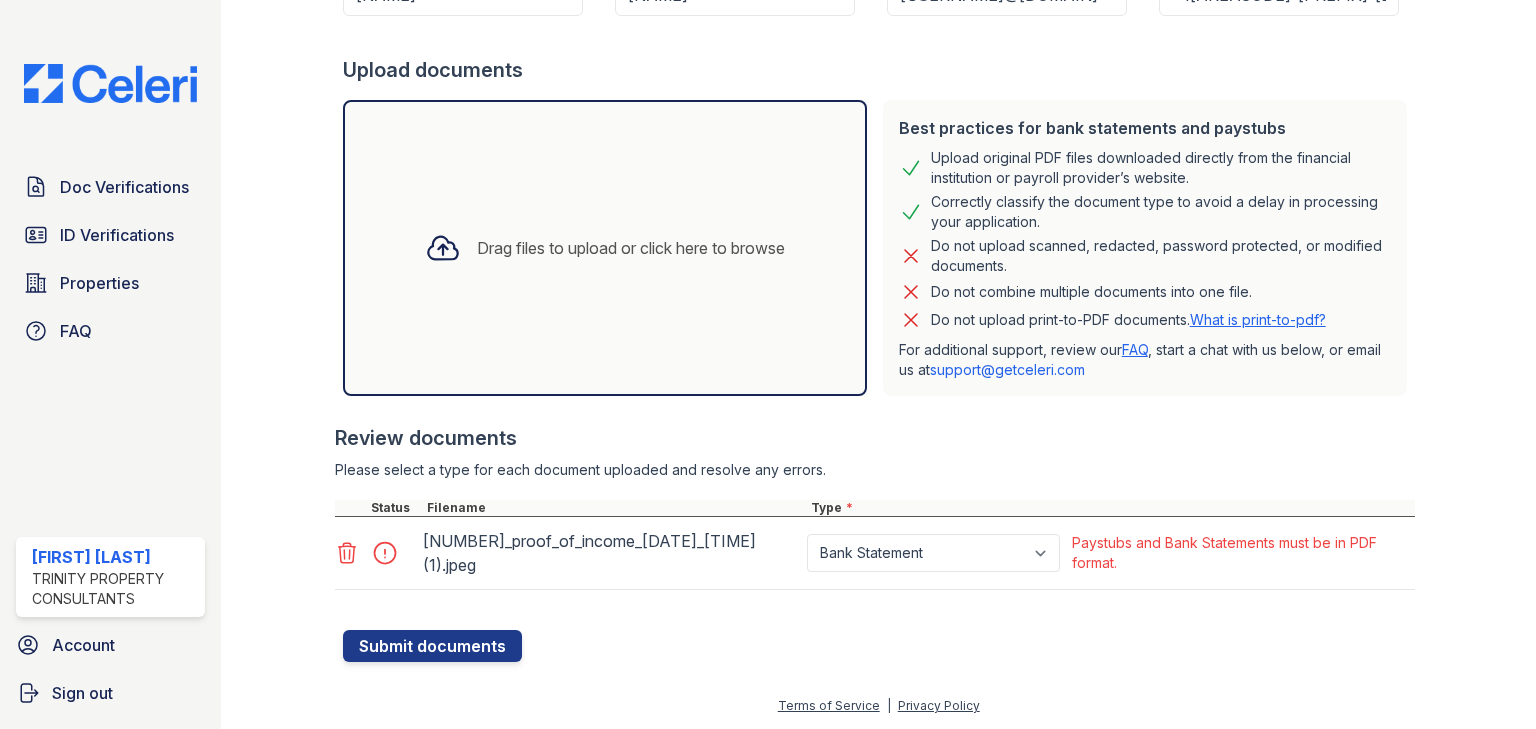 click 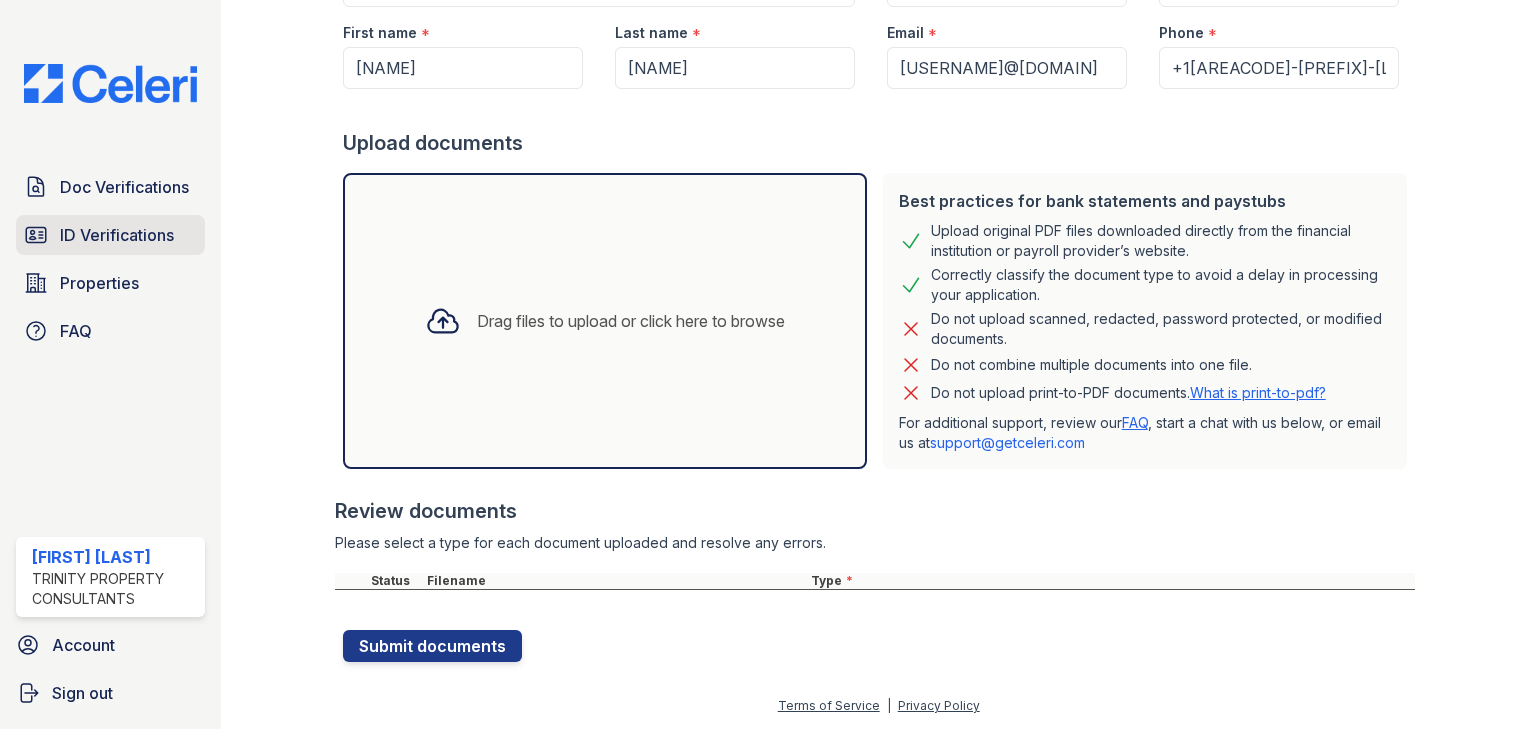 drag, startPoint x: 116, startPoint y: 242, endPoint x: 230, endPoint y: 235, distance: 114.21471 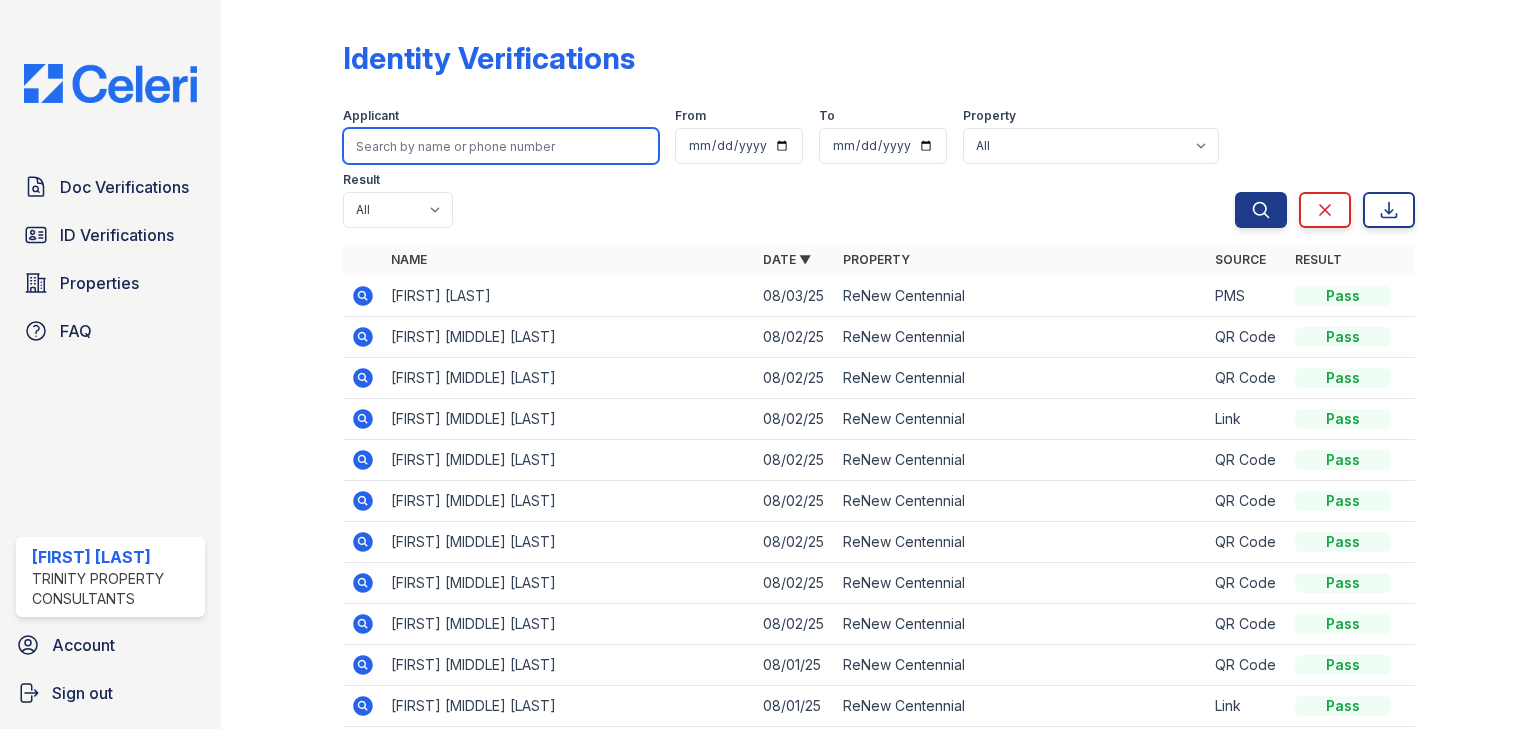 click at bounding box center [501, 146] 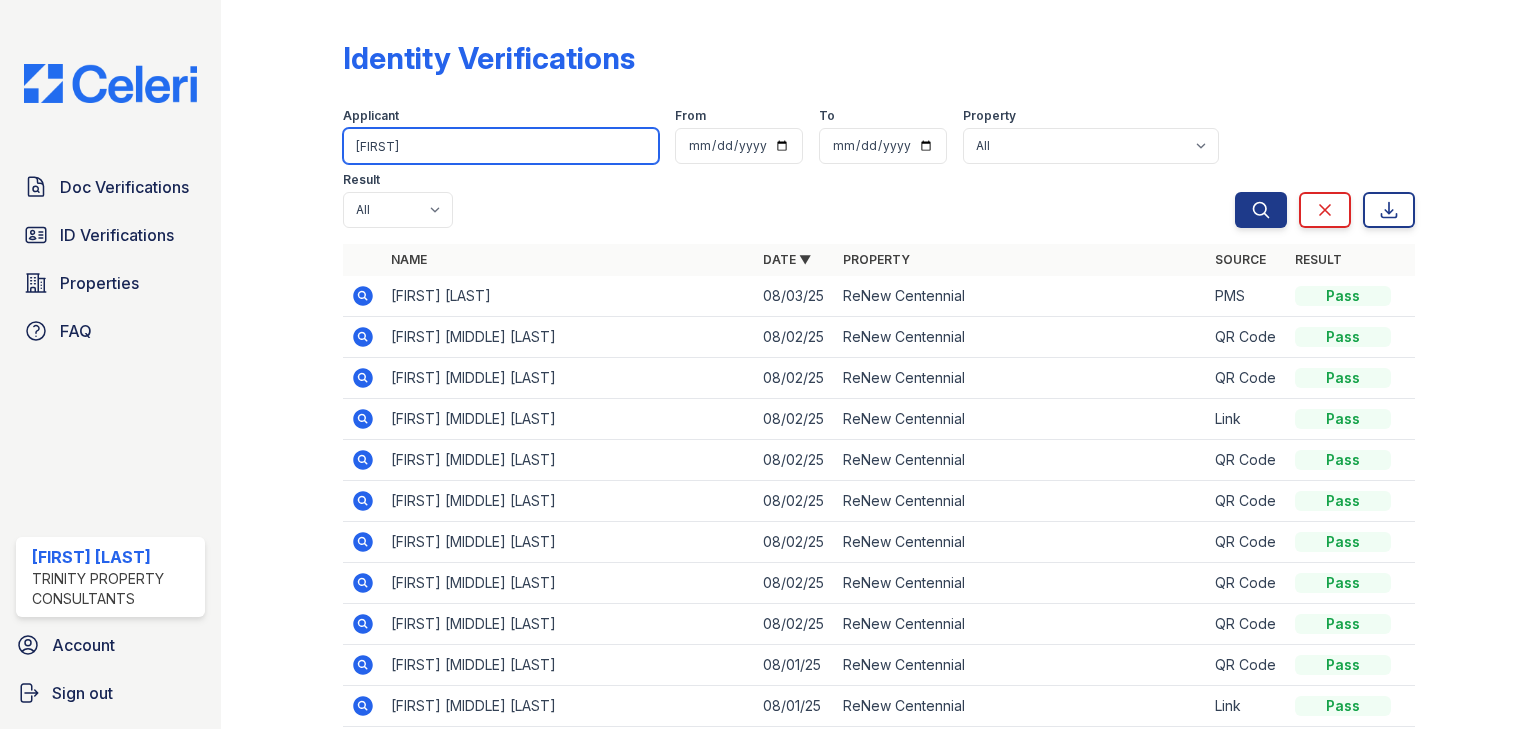 type on "[FIRST]" 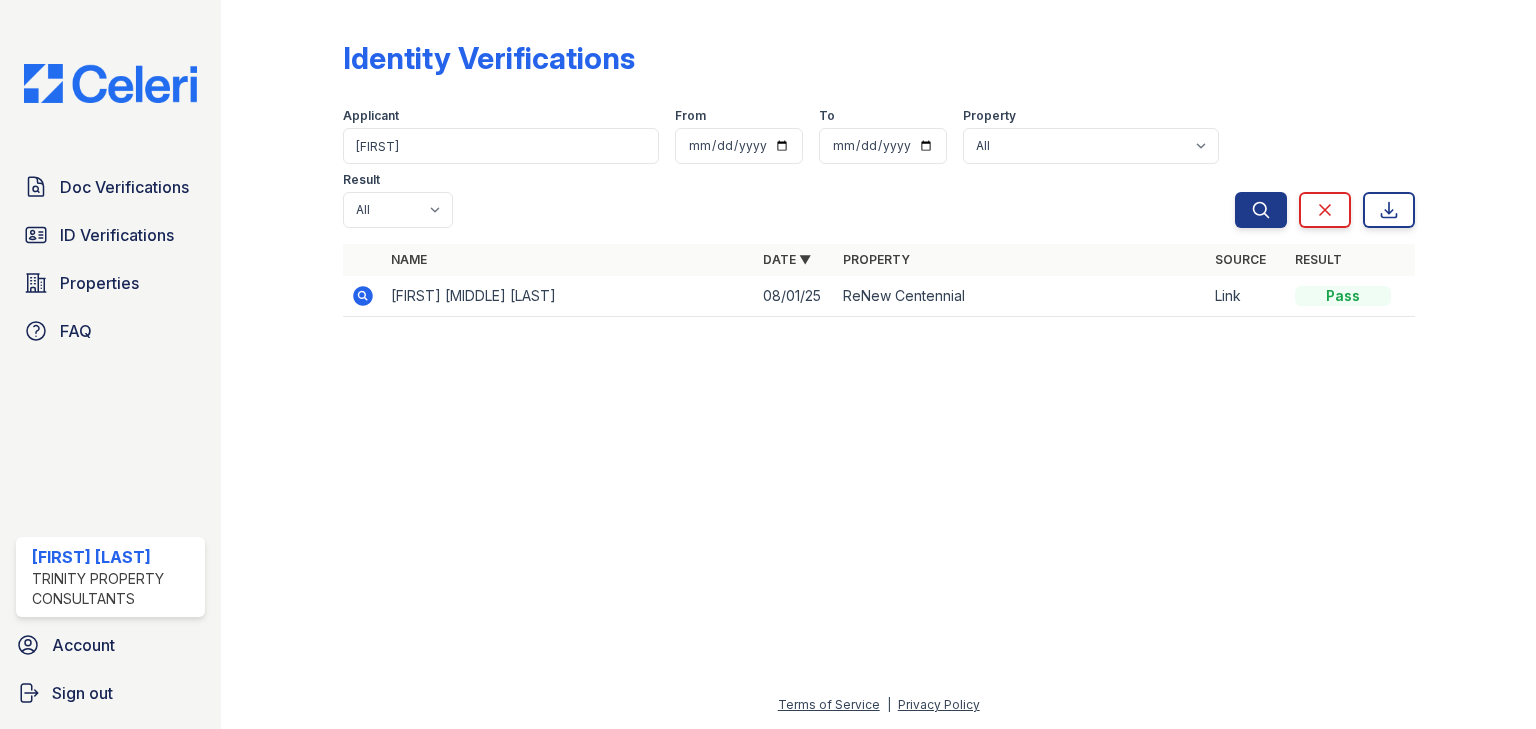 click 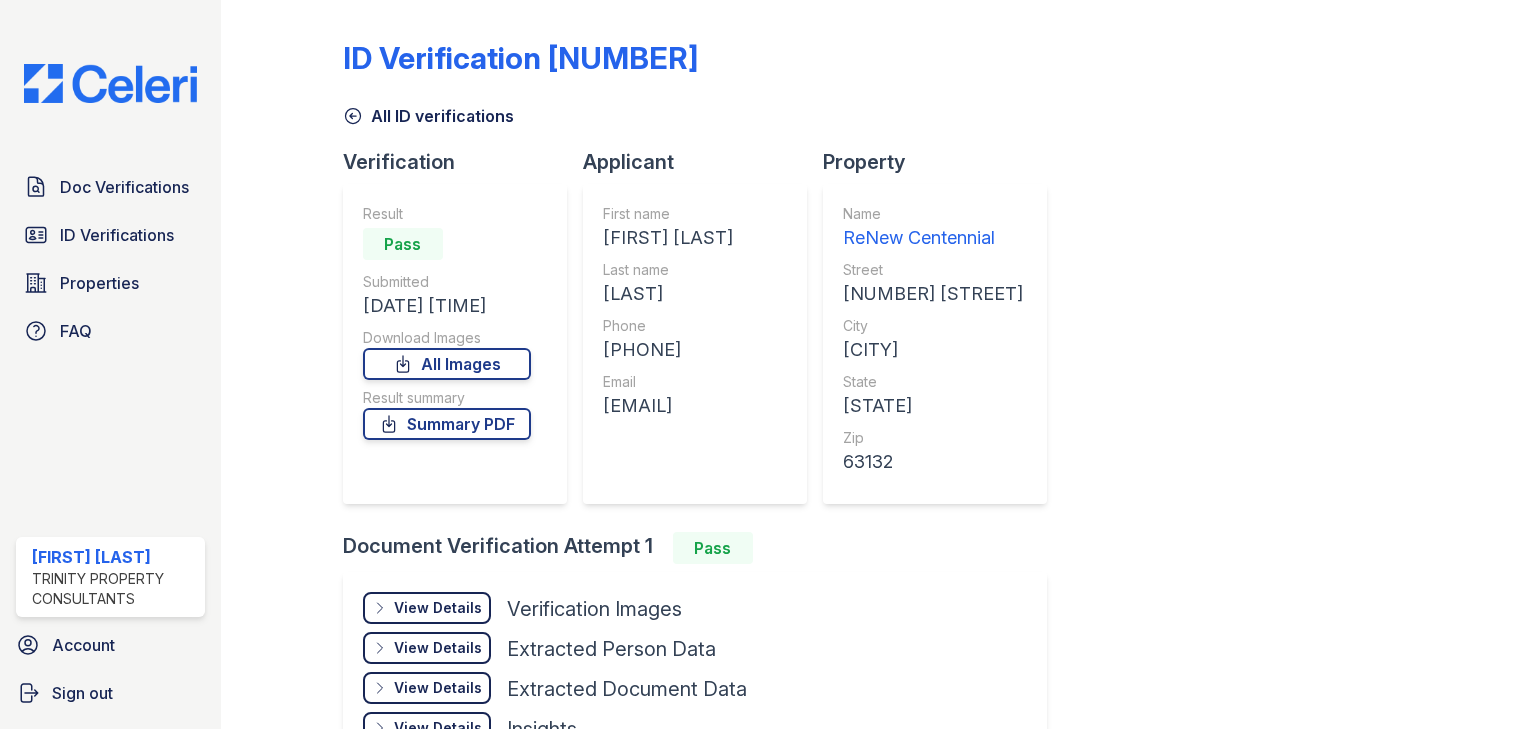 scroll, scrollTop: 0, scrollLeft: 0, axis: both 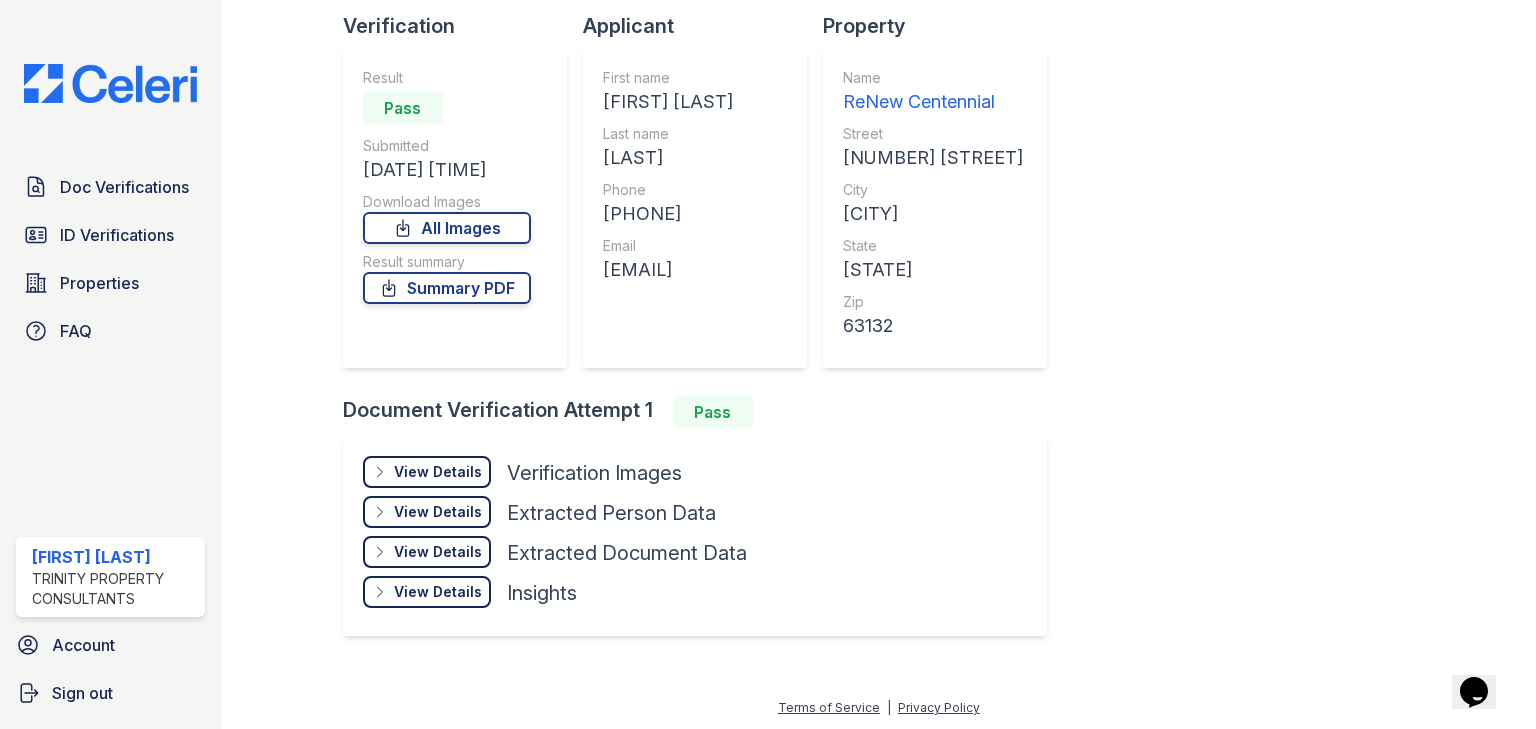 click on "View Details" at bounding box center (438, 472) 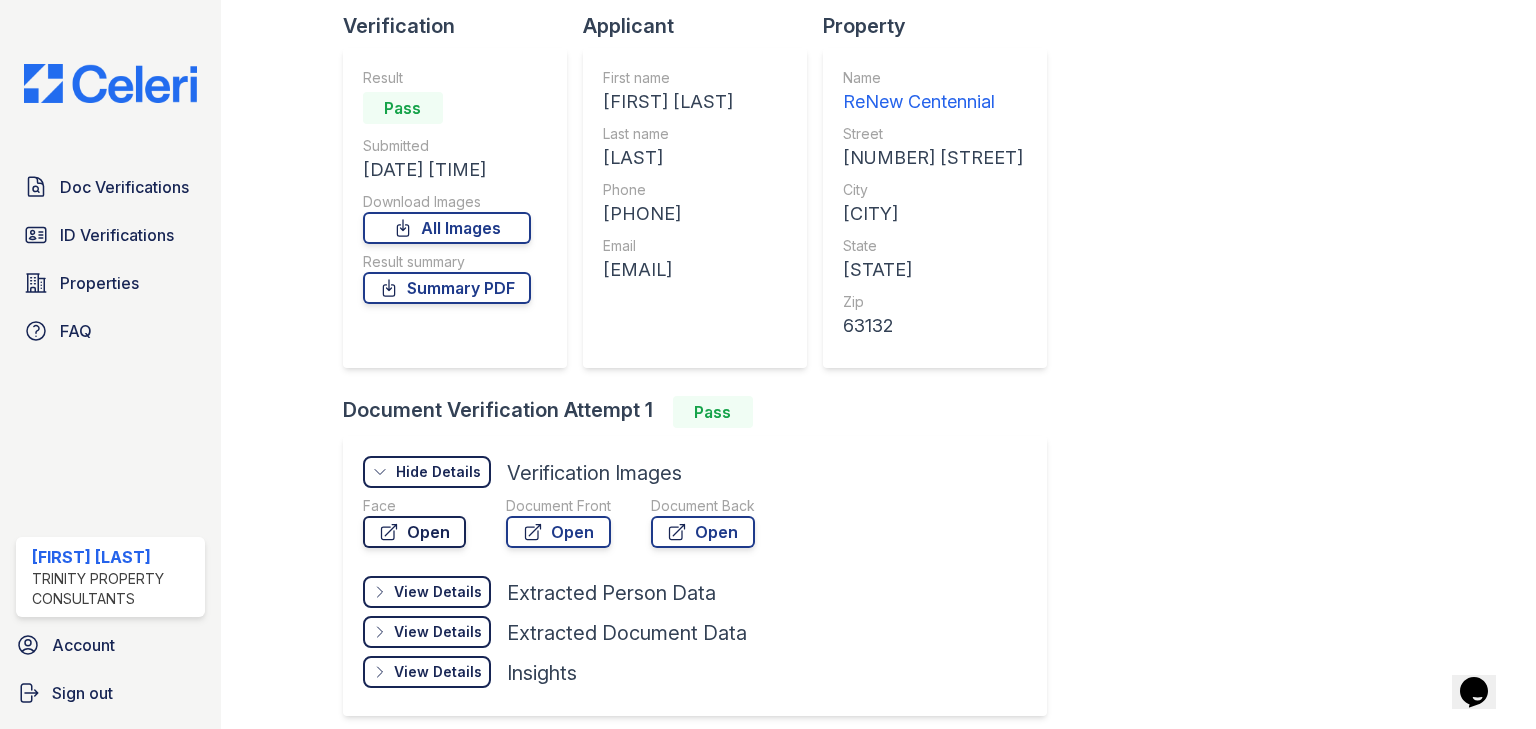 click on "Open" at bounding box center (414, 532) 